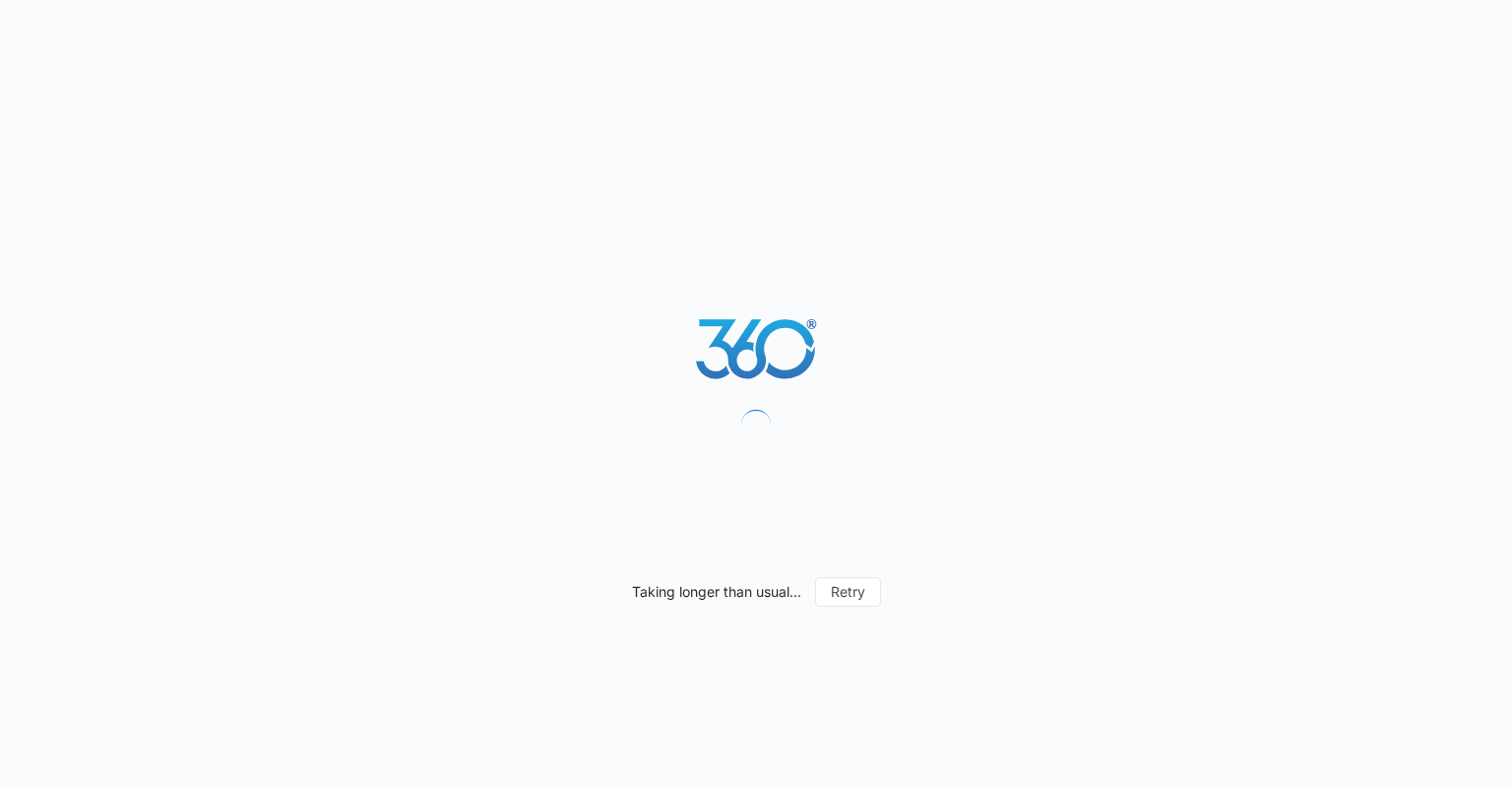 scroll, scrollTop: 0, scrollLeft: 0, axis: both 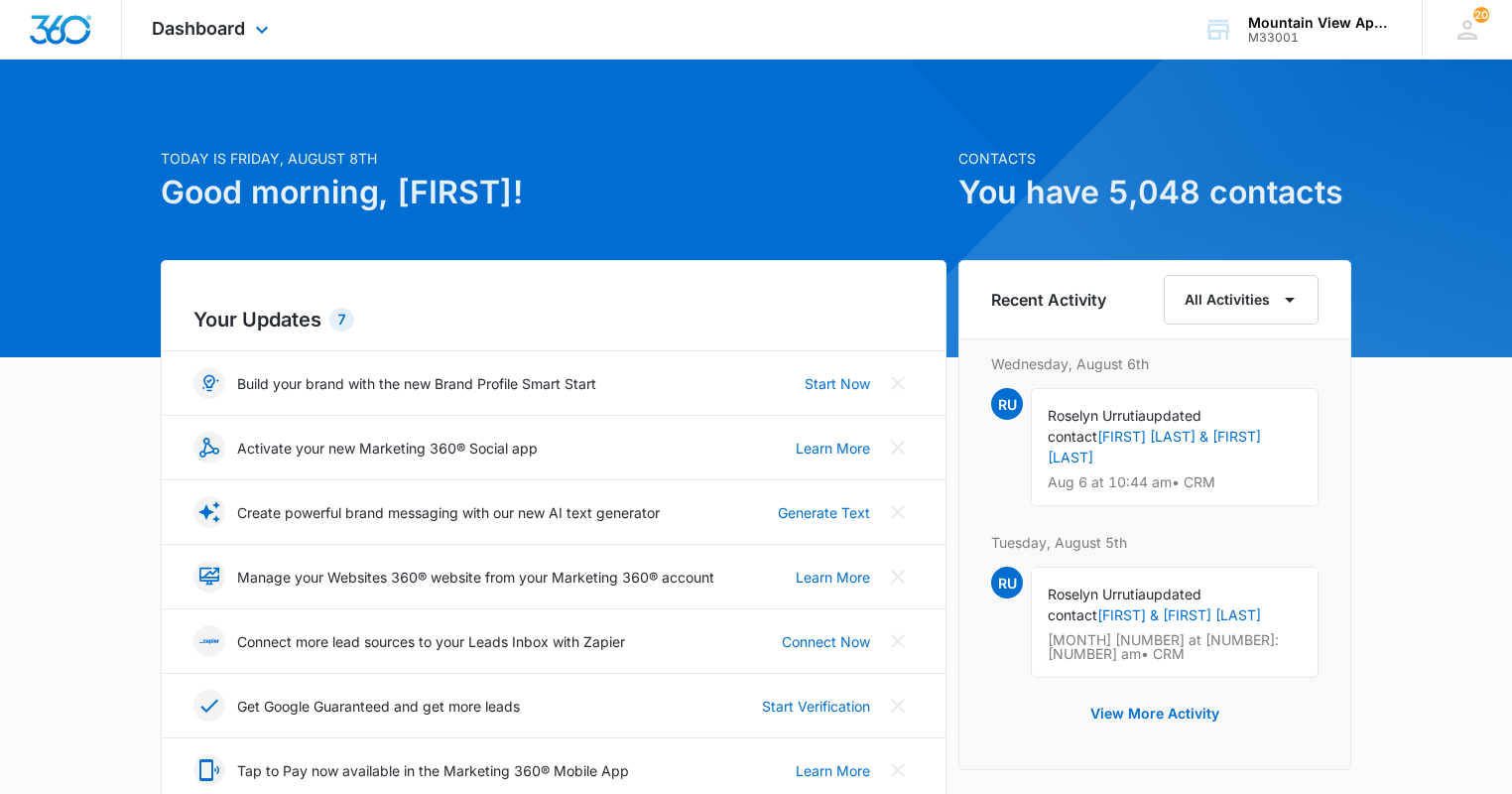 click on "Dashboard Apps Reputation Websites Forms CRM Email Social Content Ads Intelligence Files Brand Settings" at bounding box center [212, 29] 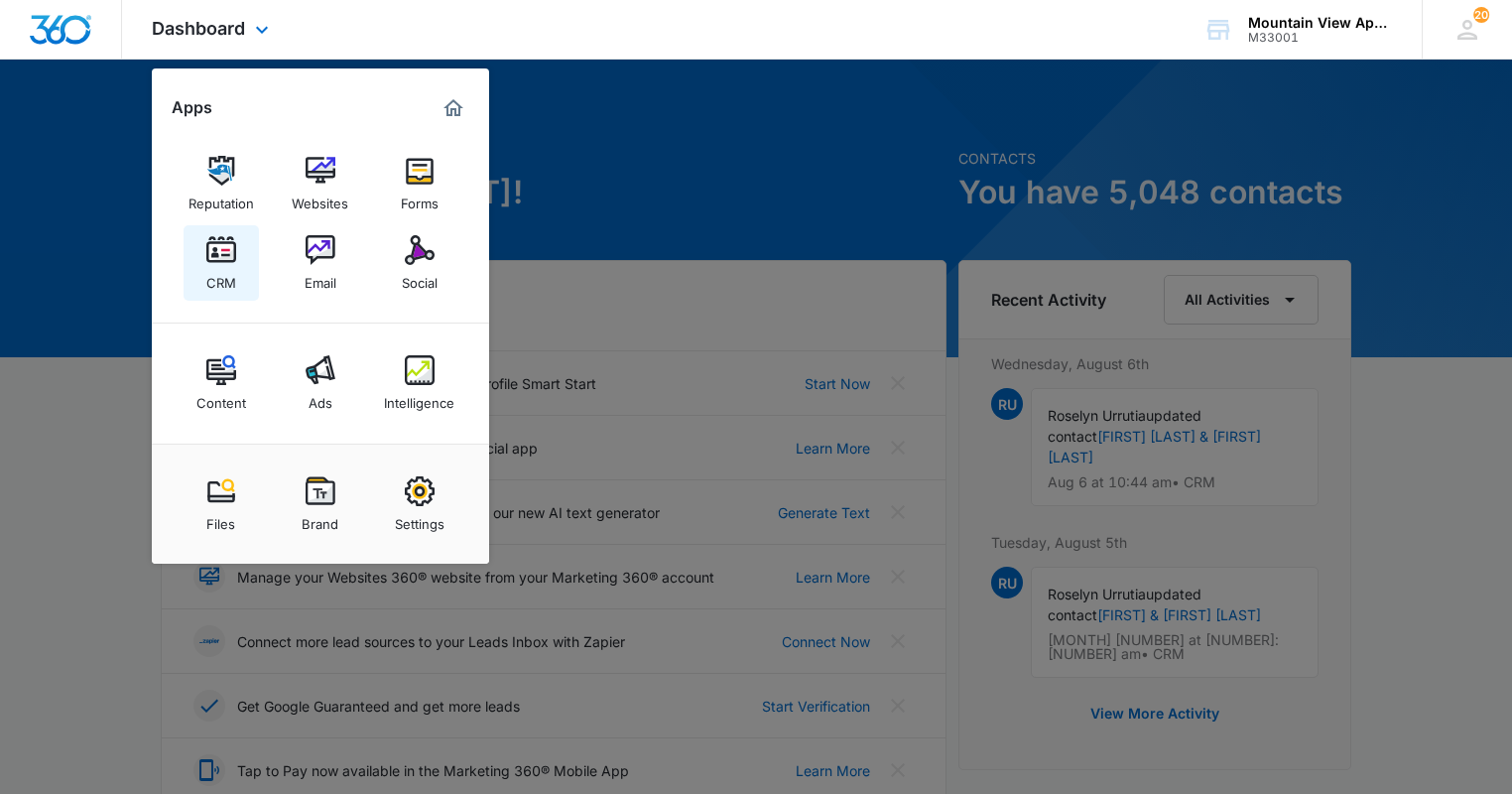 click at bounding box center [221, 250] 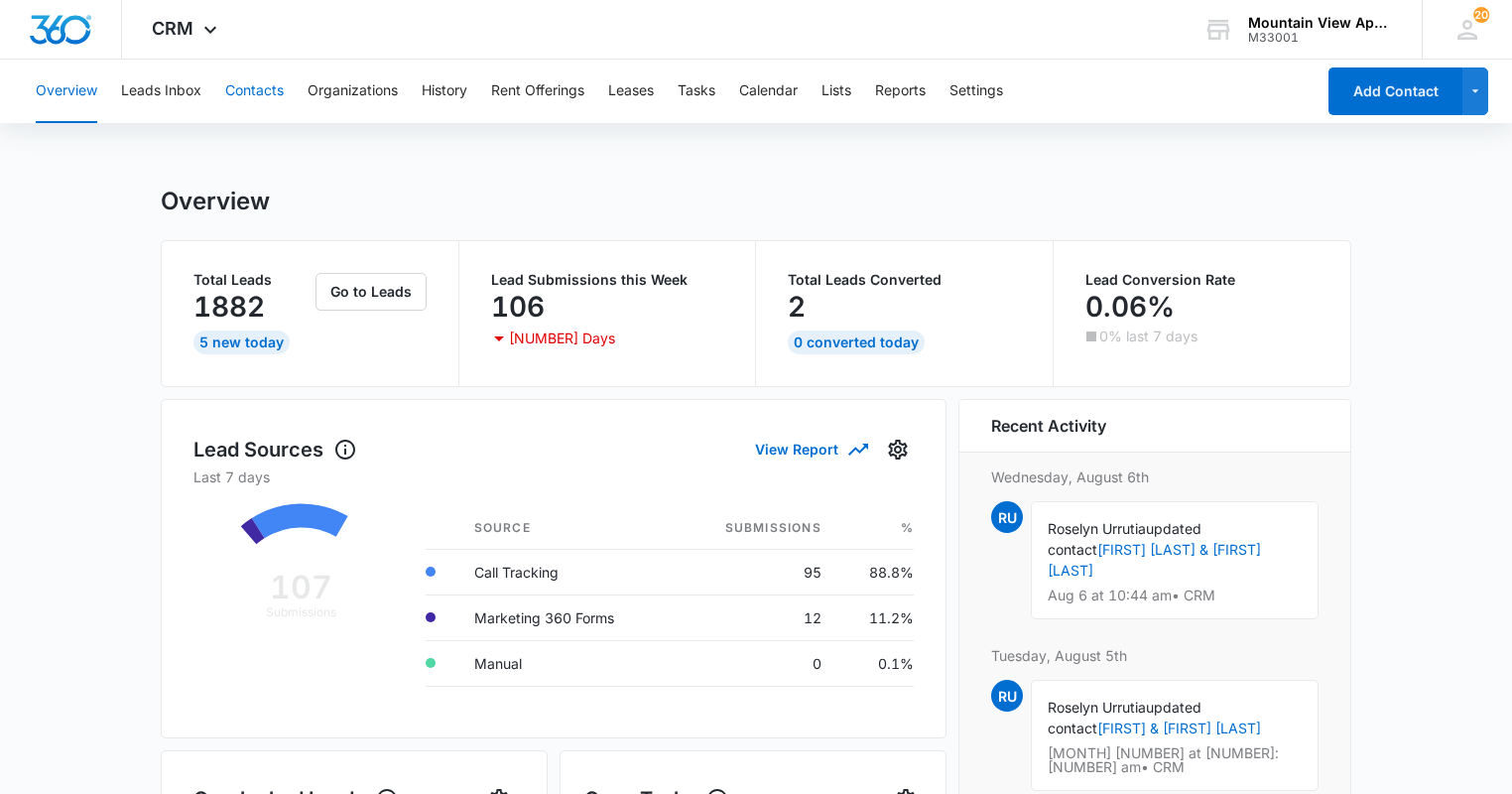 click on "Contacts" at bounding box center (254, 91) 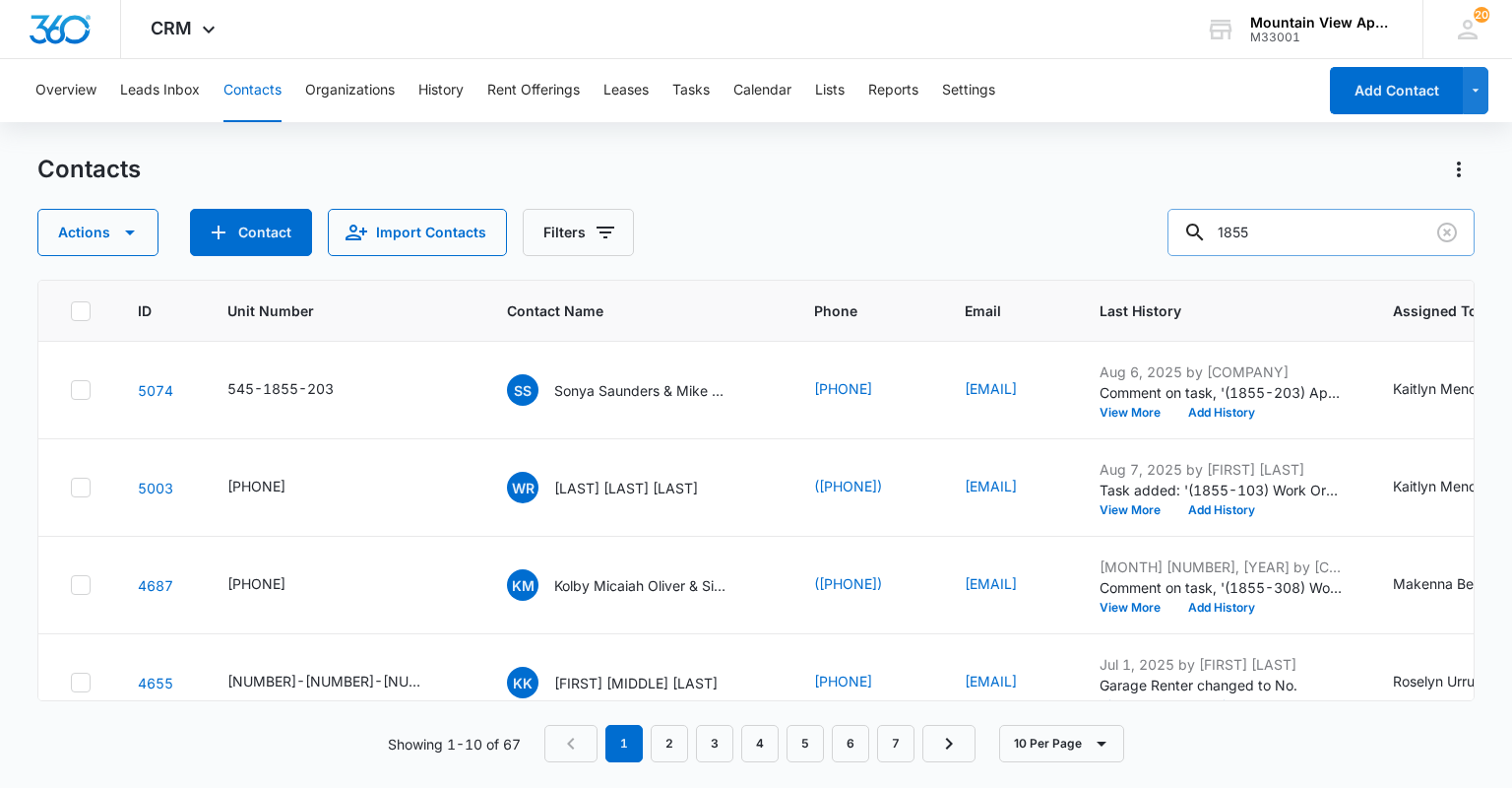 click on "1855" at bounding box center (1321, 232) 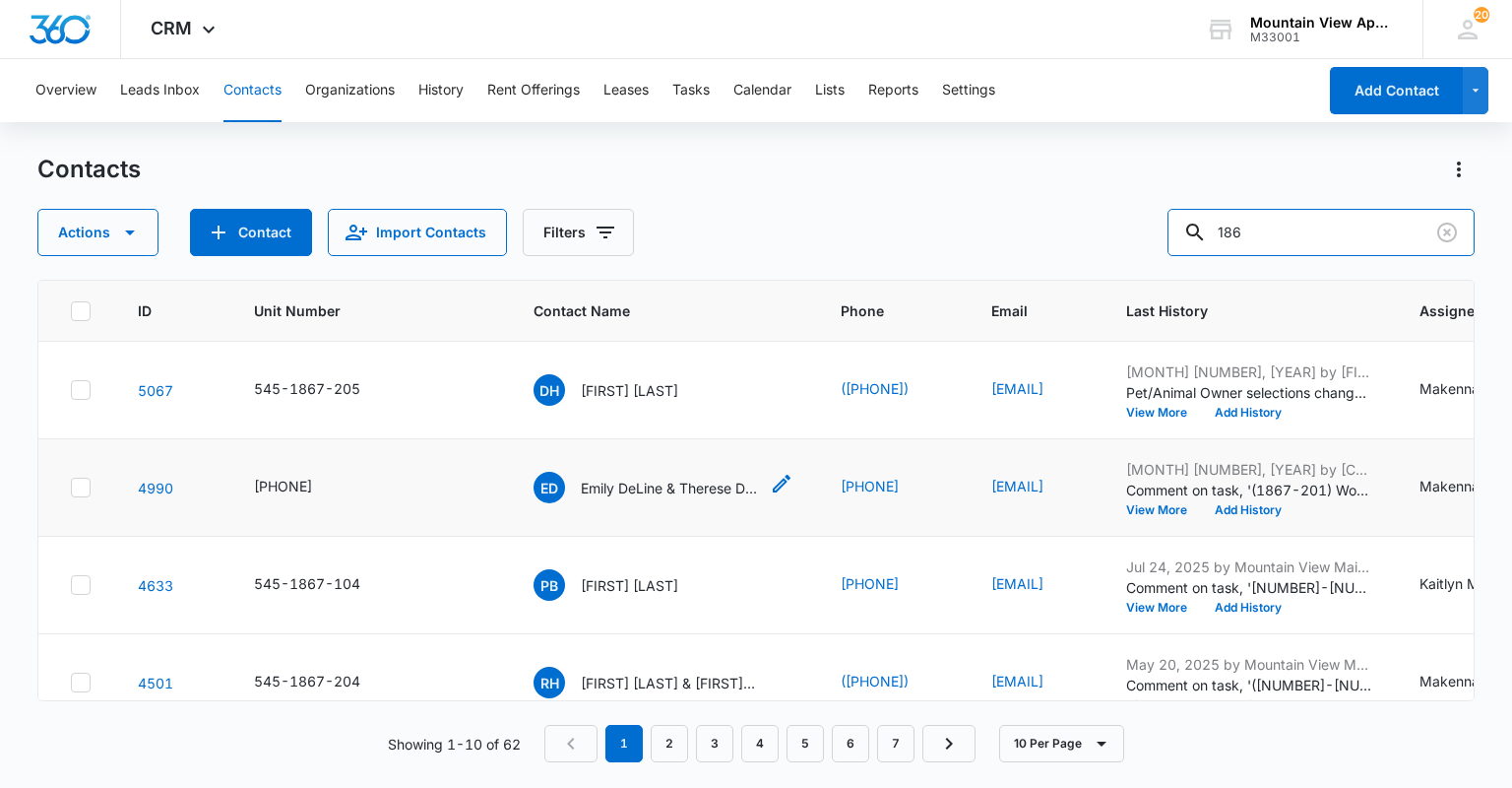 type on "186" 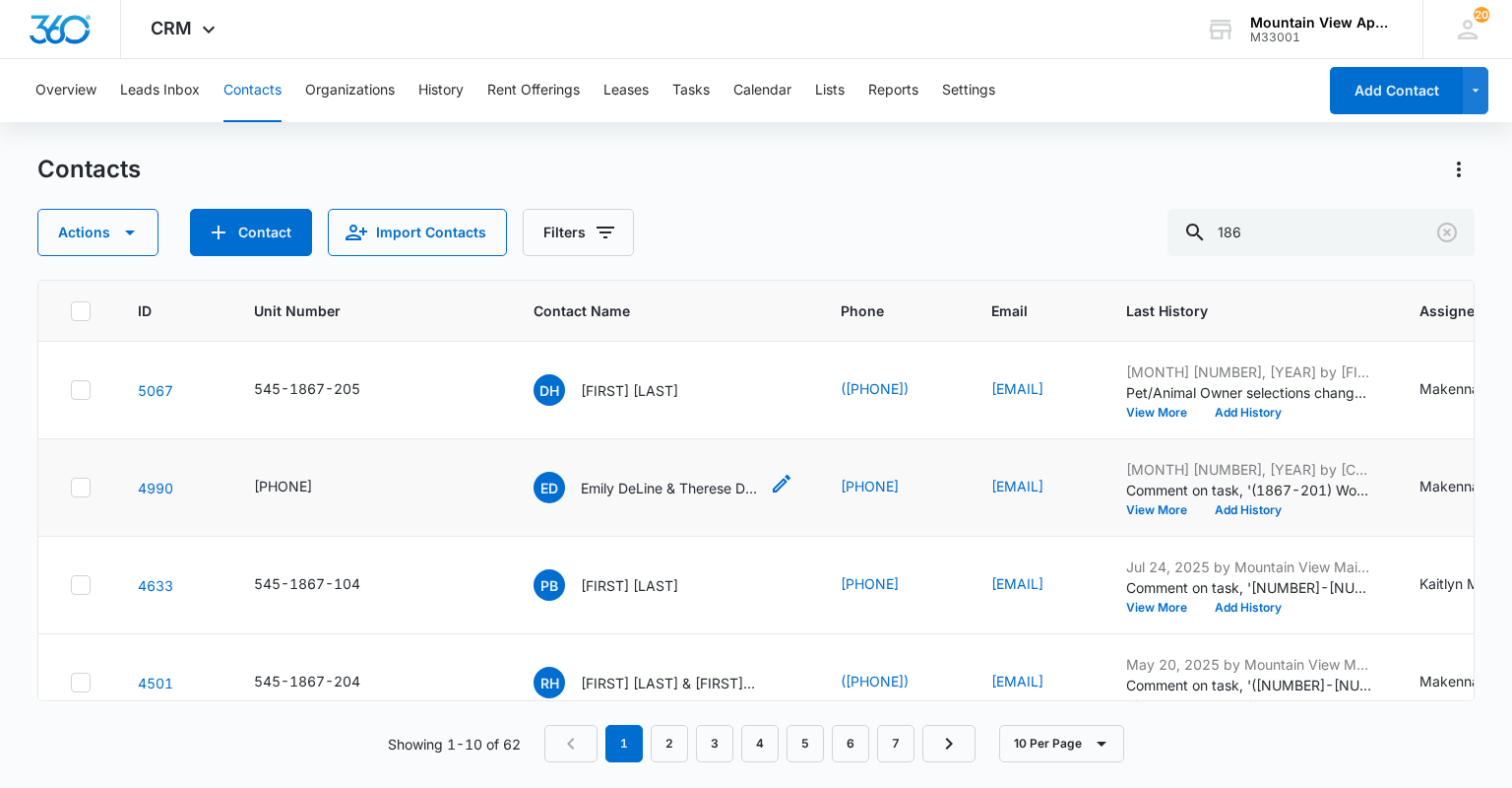 click on "Emily DeLine & Therese DeLine" at bounding box center (669, 488) 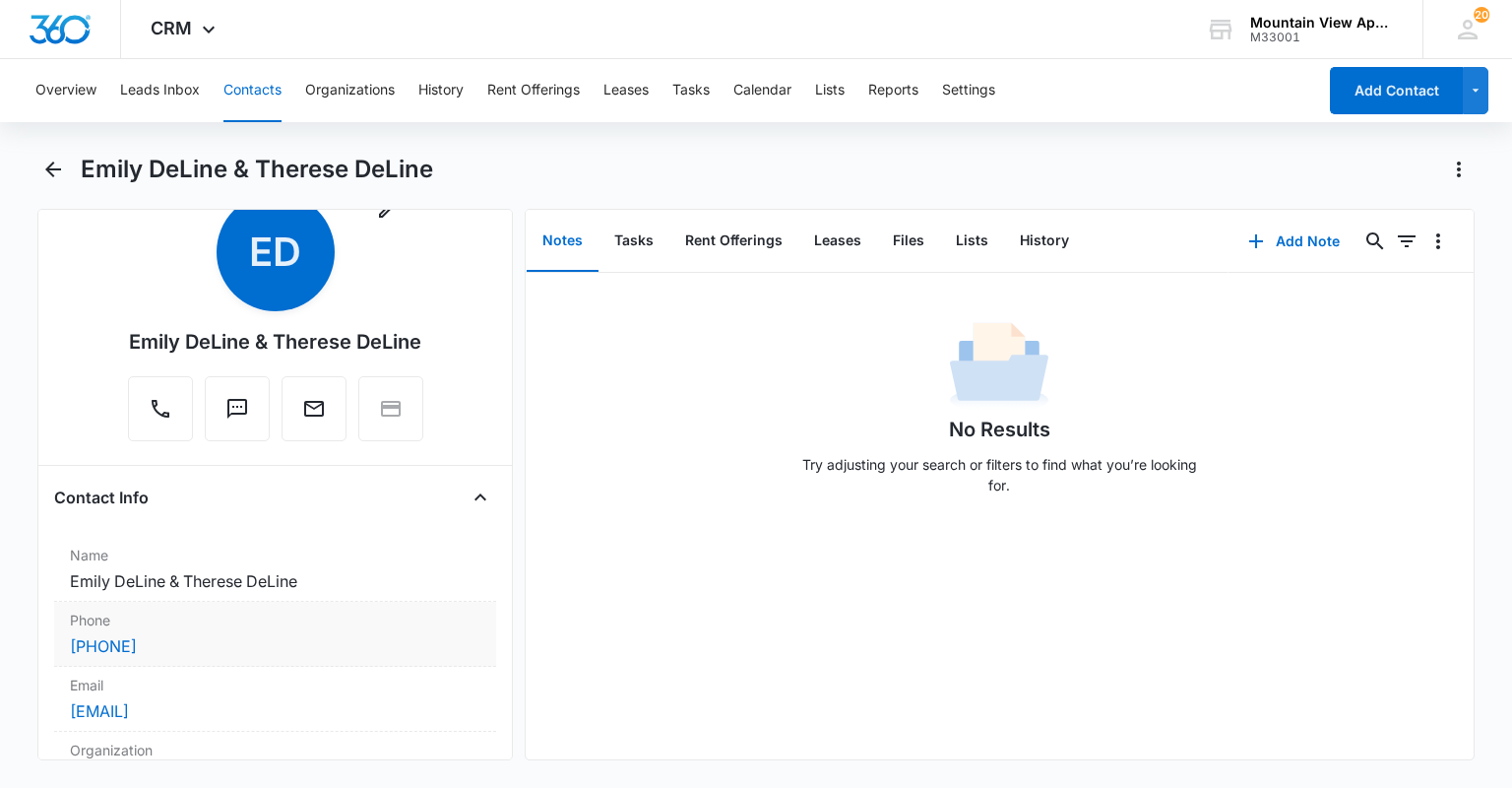 scroll, scrollTop: 158, scrollLeft: 0, axis: vertical 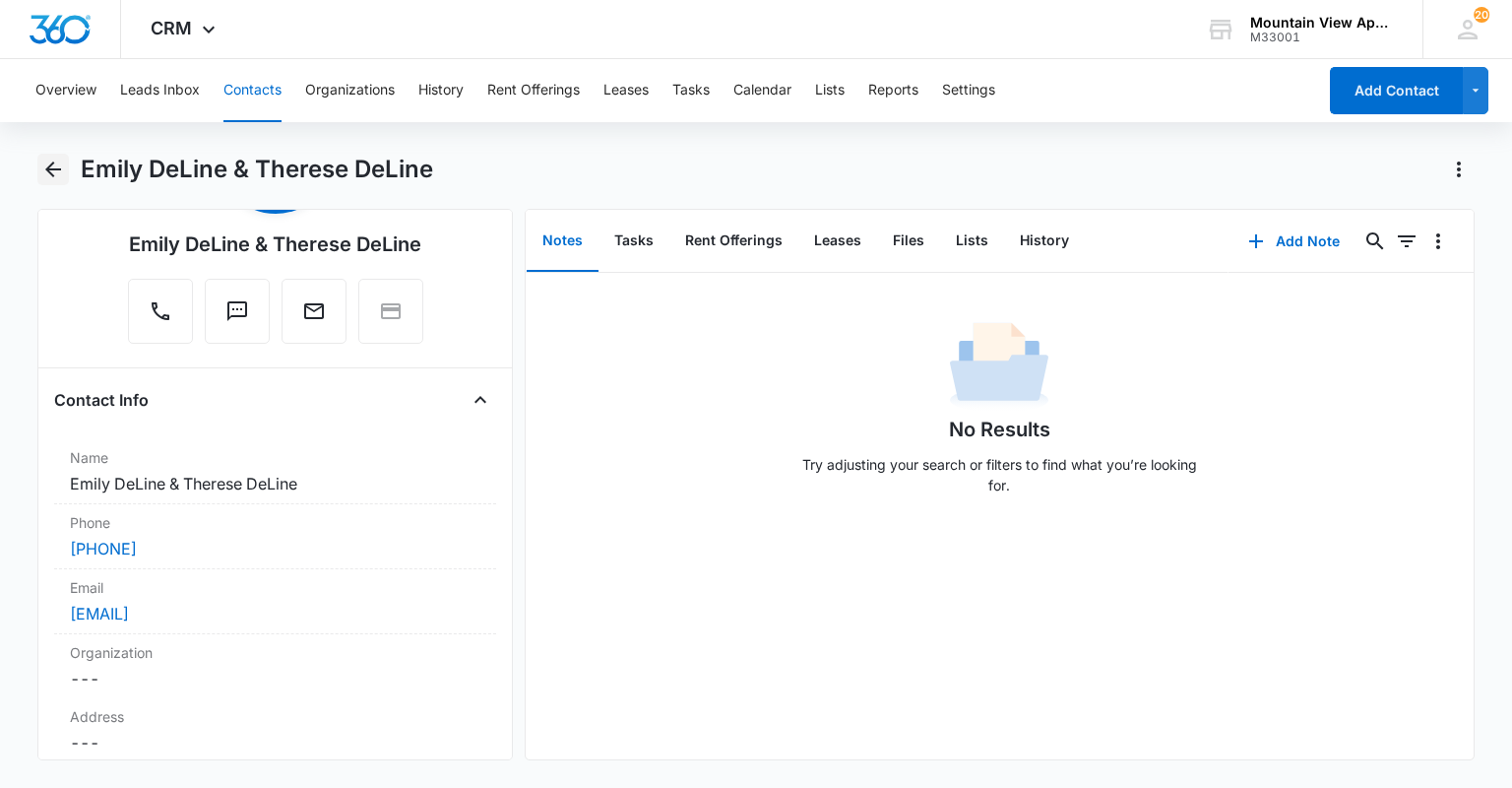 click 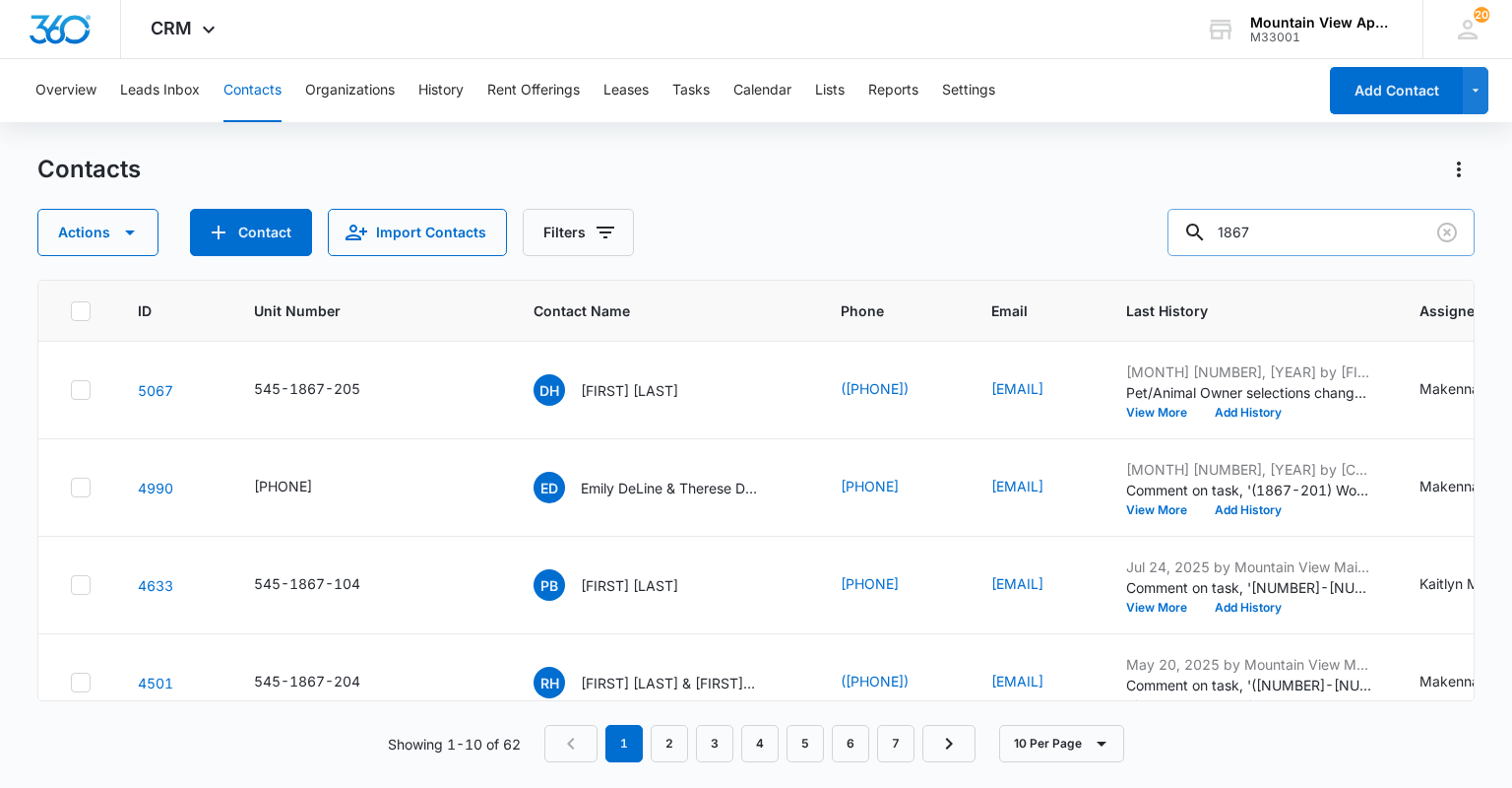click on "1867" at bounding box center (1321, 232) 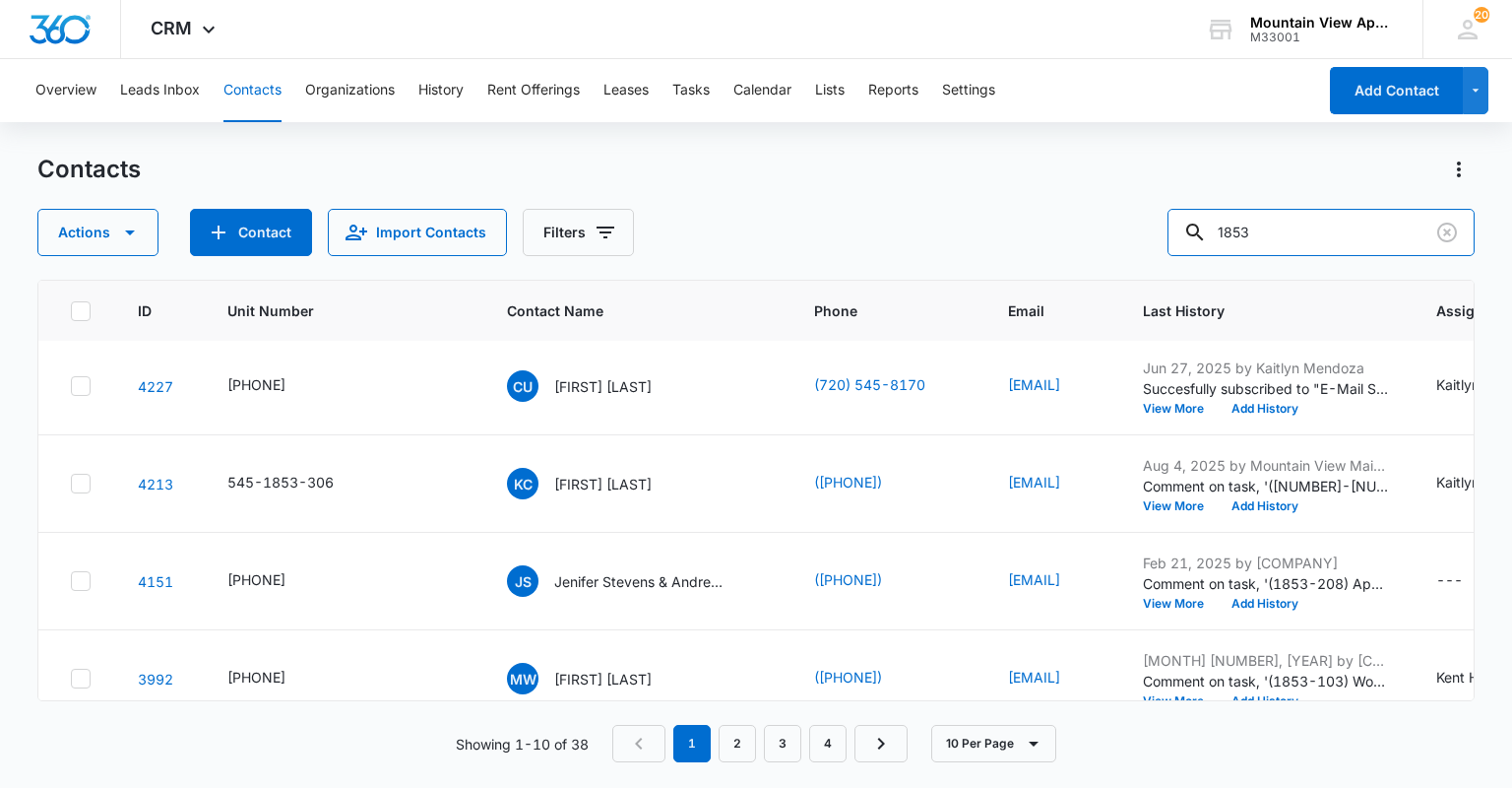 scroll, scrollTop: 473, scrollLeft: 0, axis: vertical 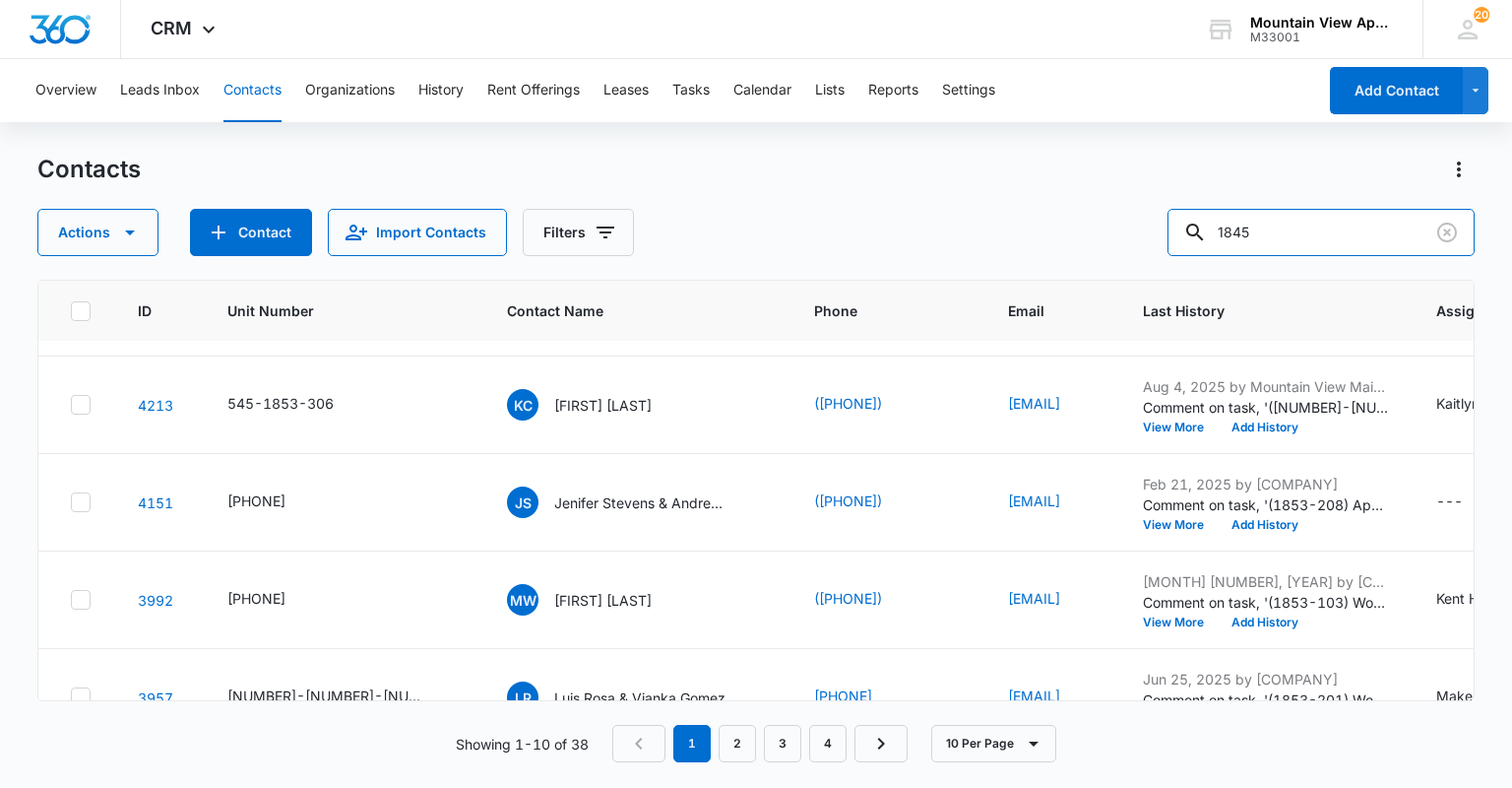 type on "1845" 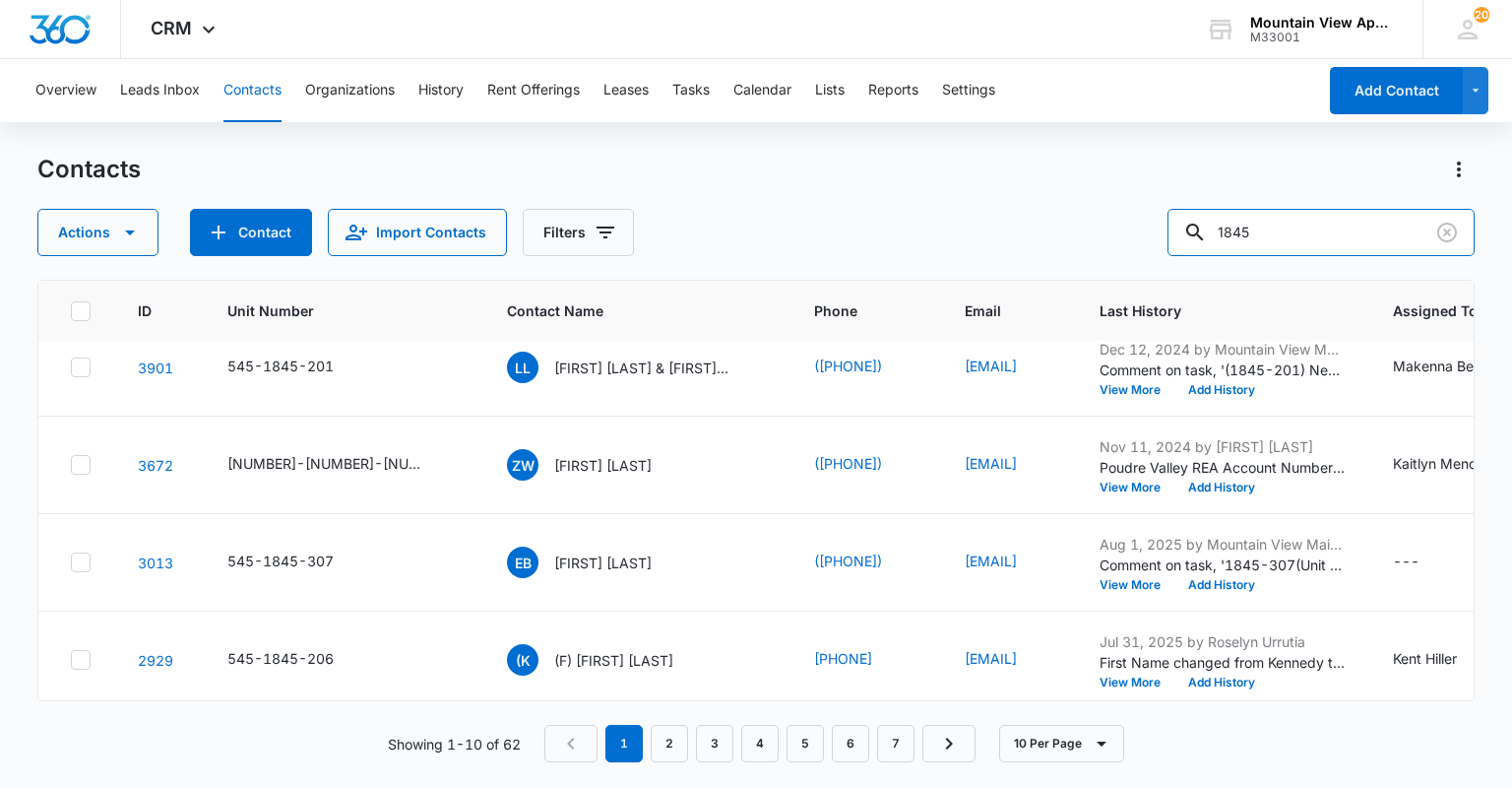 scroll, scrollTop: 624, scrollLeft: 0, axis: vertical 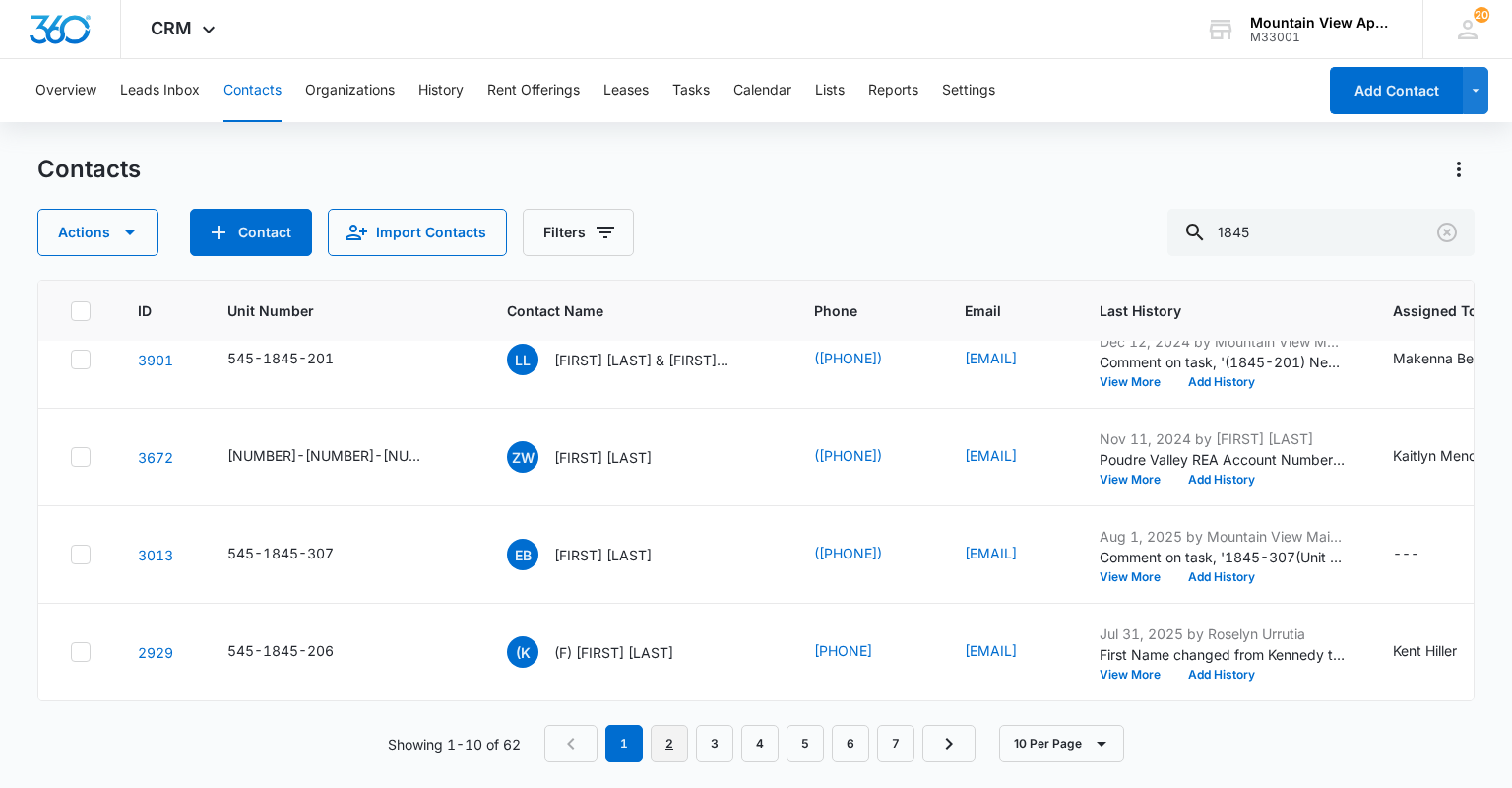 click on "2" at bounding box center [669, 744] 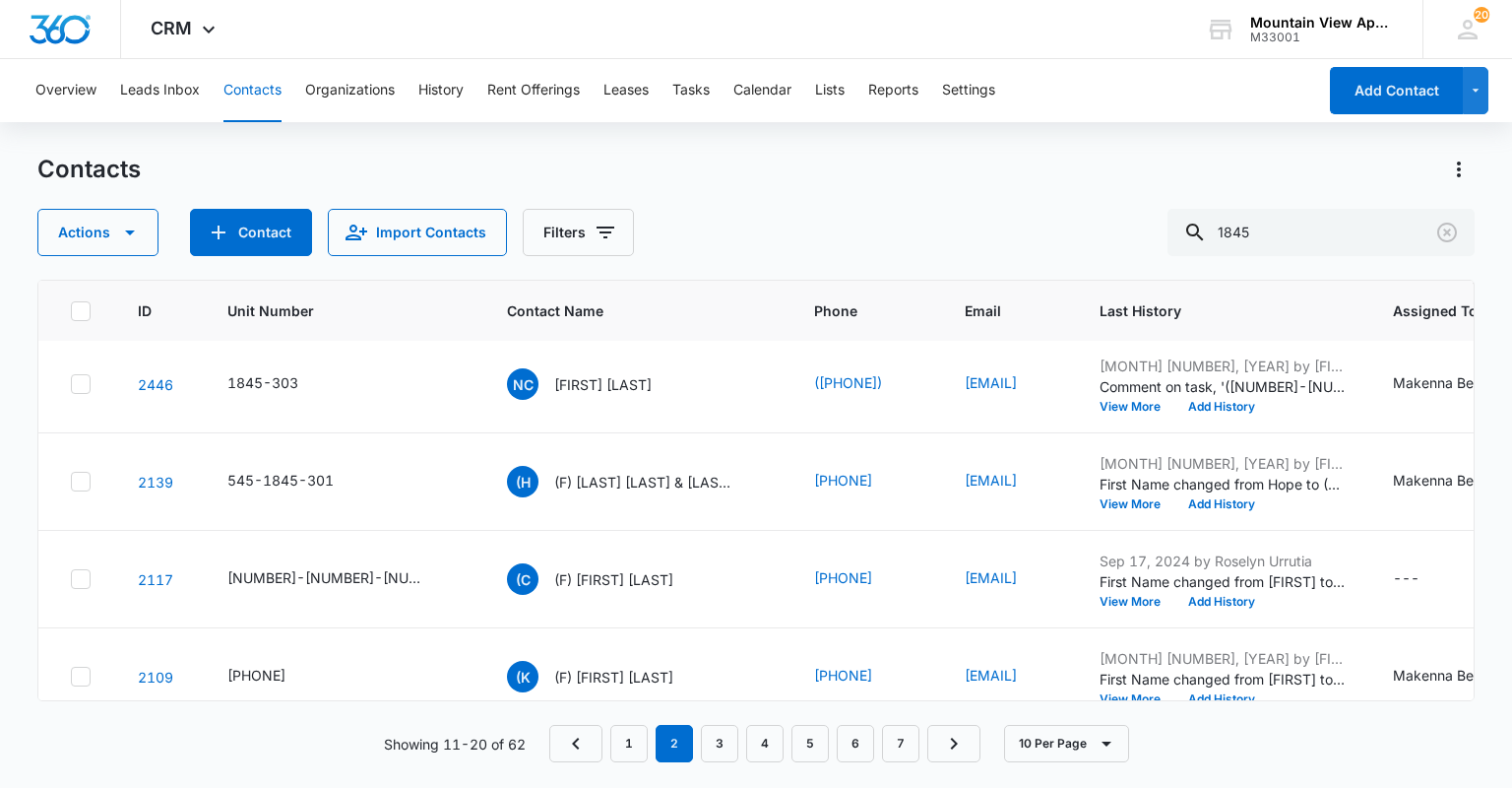 scroll, scrollTop: 624, scrollLeft: 0, axis: vertical 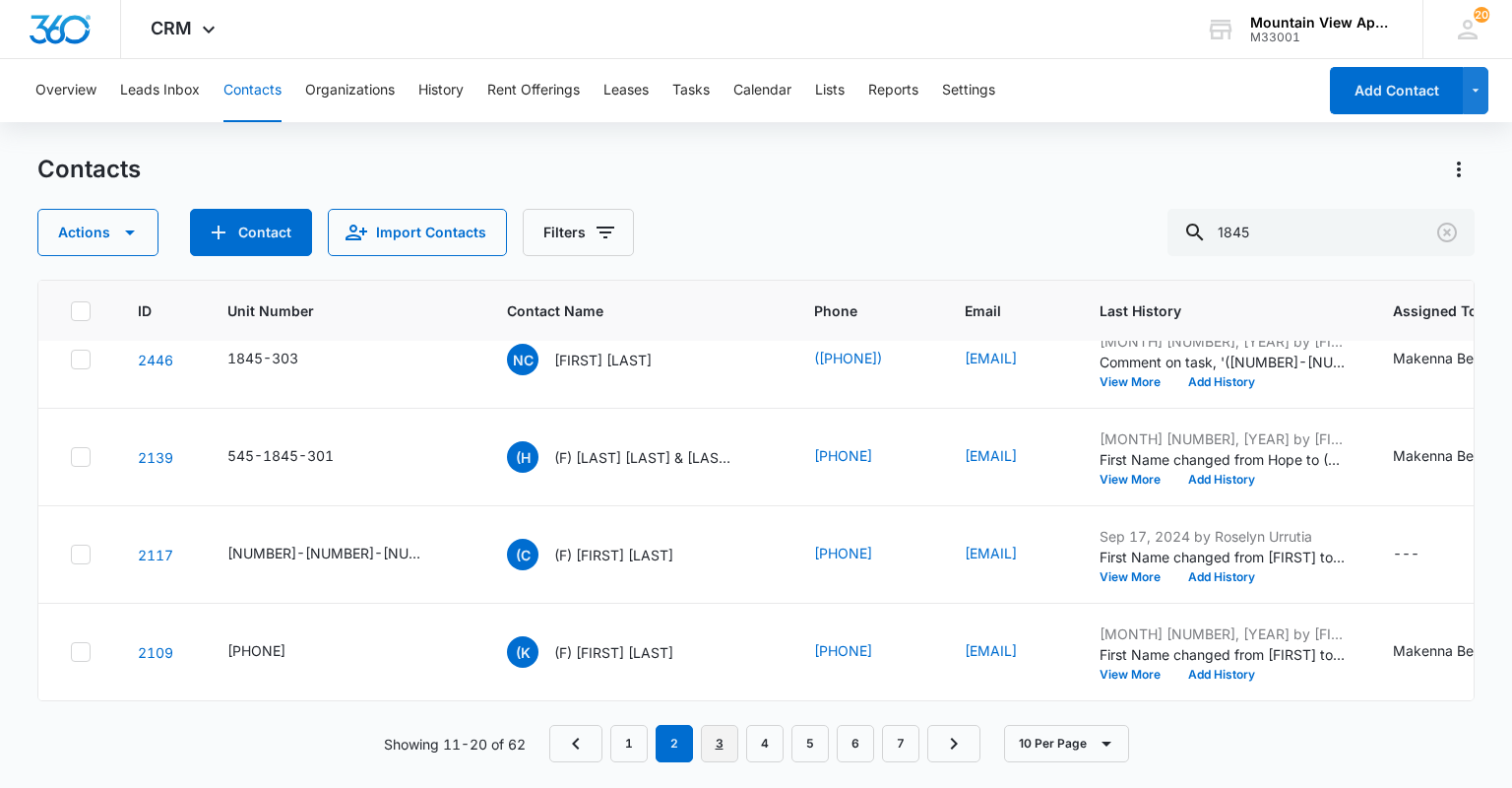 click on "3" at bounding box center (720, 744) 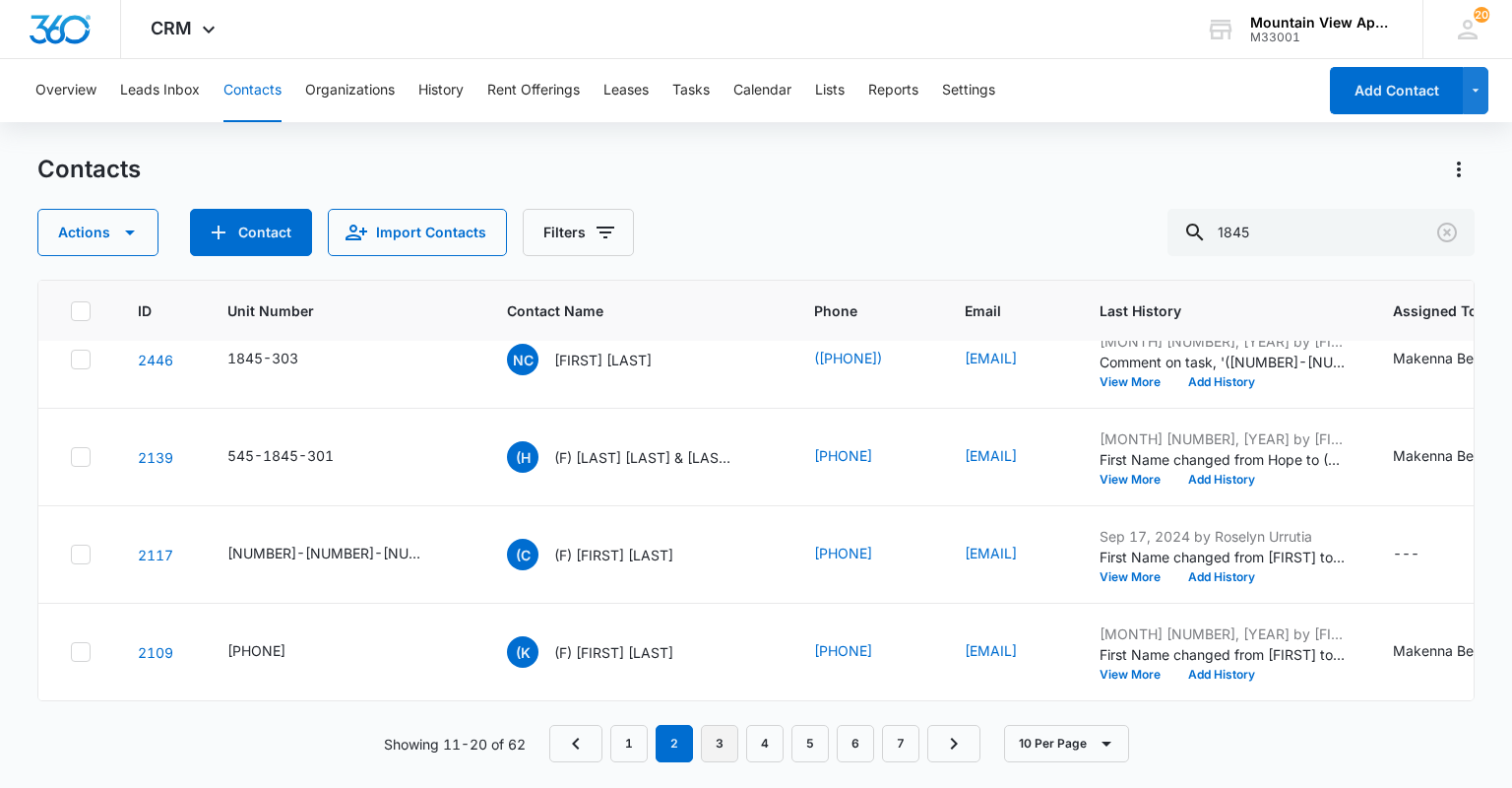 click on "CRM Apps Reputation Websites Forms CRM Email Social Content Ads Intelligence Files Brand Settings Mountain View Apartments At Raindance M33001 Your Accounts View All 20 RU [FIRST] [LAST] [EMAIL] My Profile 20 Notifications Support Logout Terms & Conditions &nbsp; &nbsp; Privacy Policy Overview Leads Inbox Contacts Organizations History Rent Offerings Leases Tasks Calendar Lists Reports Settings Add Contact Contacts Actions Contact Import Contacts Filters 1845 ID Unit Number Contact Name Phone Email Last History Assigned To Contact Type Contact Status 2912 545-1845-207 IS [FIRST] [LAST] & [FIRST] [LAST] [PHONE] [EMAIL] Feb 5, 2025 by [FIRST] [LAST] Pet #2 Letter of Good Health selections changed; No  was added. View More Add History [FIRST] [LAST] Current Resident  Current Resident 2755 545-1837-206 (T (F) [FIRST] [LAST] [PHONE] [EMAIL] Jul 17, 2025 by [FIRST] [LAST] First Name changed from [FIRST] to (F) [FIRST]. View More Add History [FIRST] [LAST]" at bounding box center (756, 394) 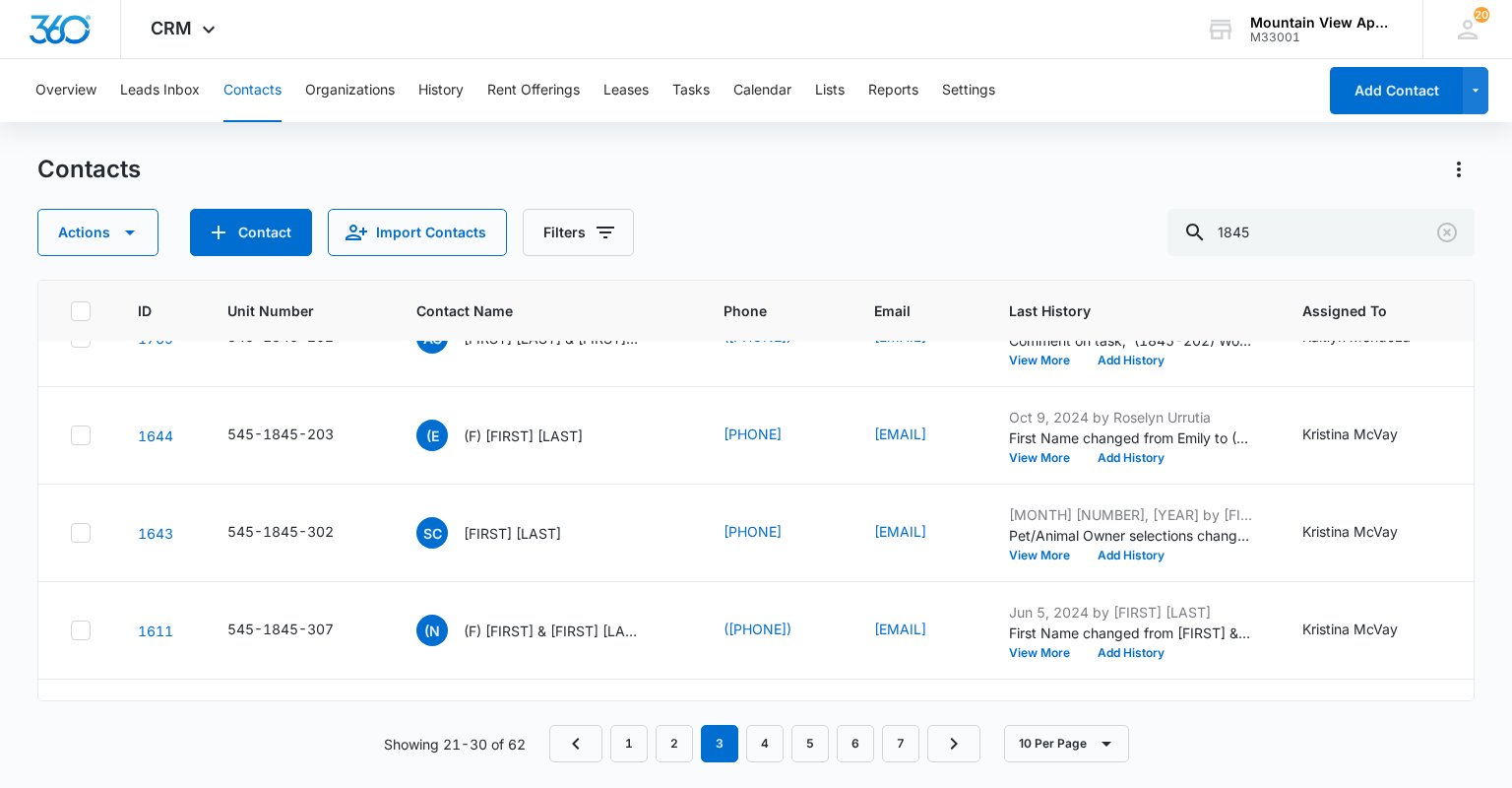 scroll, scrollTop: 624, scrollLeft: 0, axis: vertical 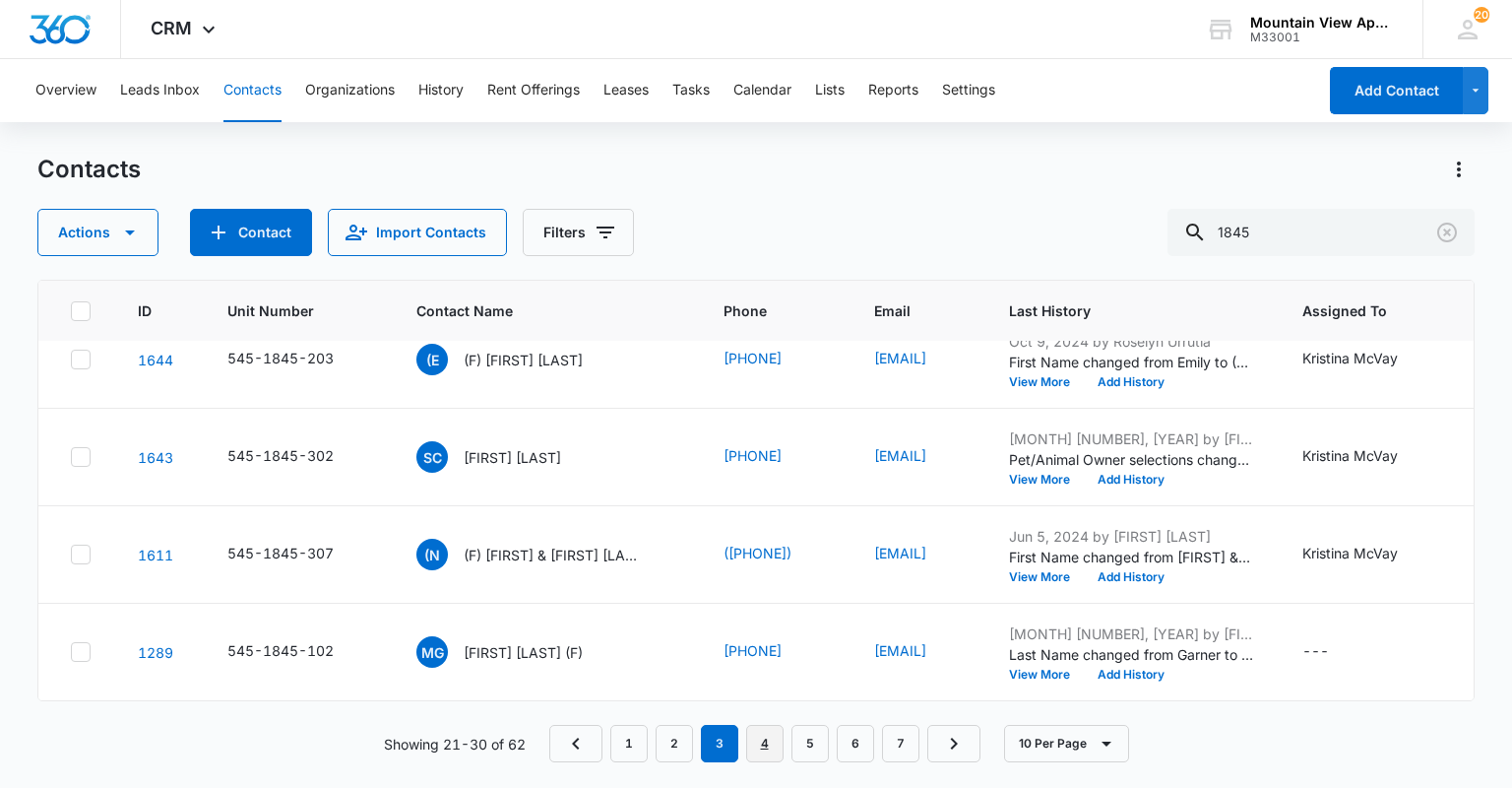 click on "4" at bounding box center [765, 744] 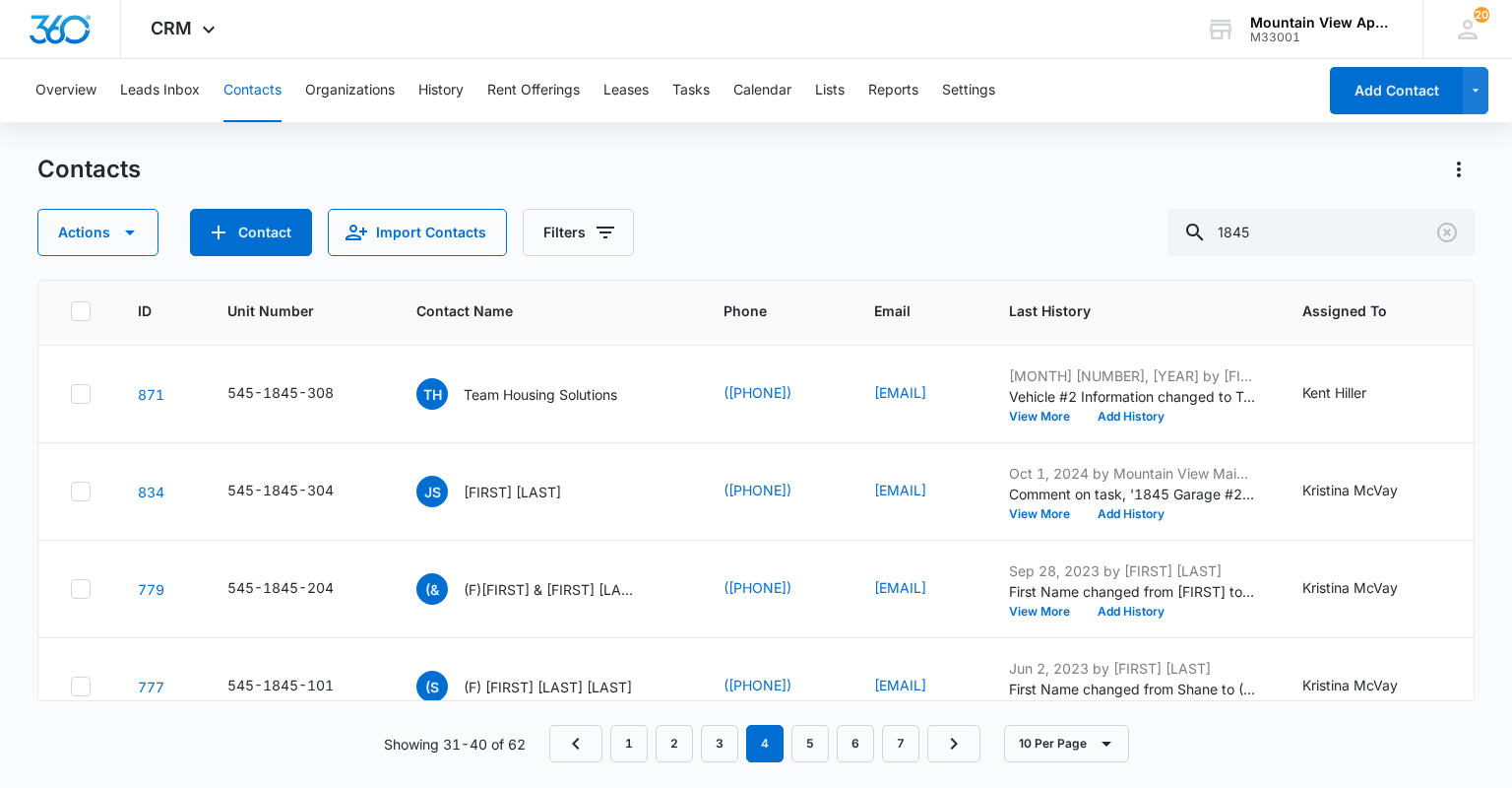 scroll, scrollTop: 624, scrollLeft: 0, axis: vertical 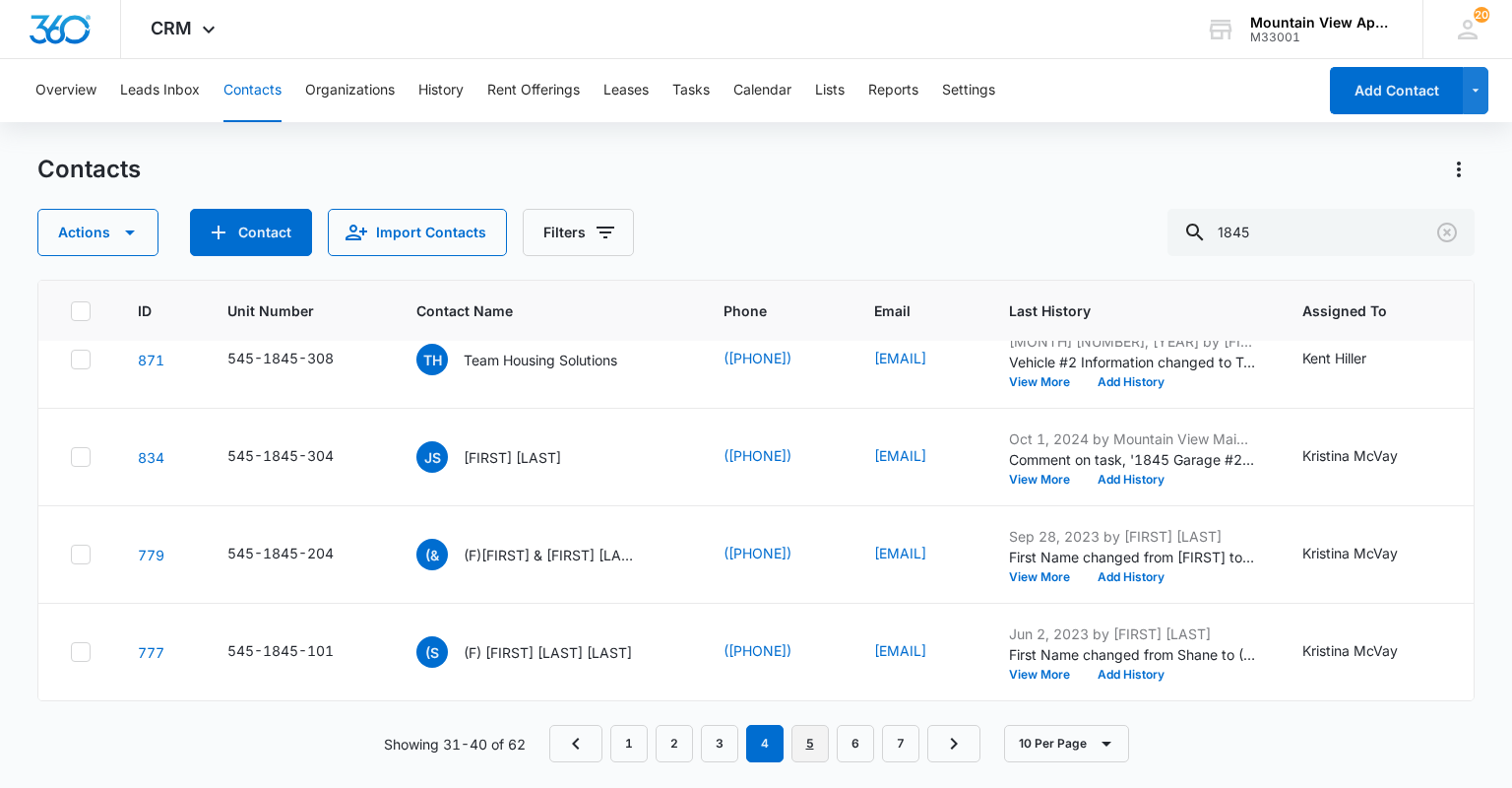 click on "5" at bounding box center (810, 744) 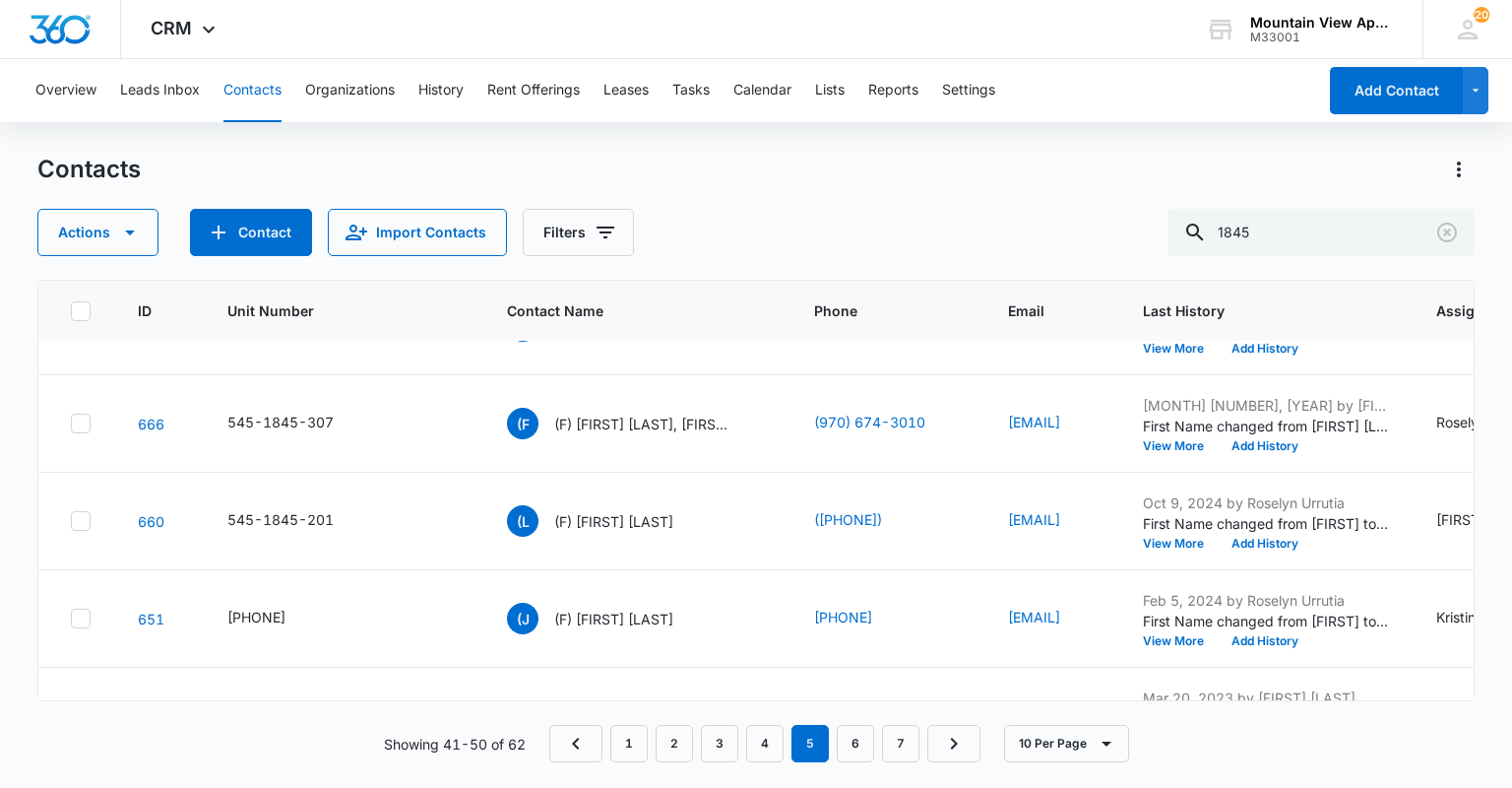 scroll, scrollTop: 624, scrollLeft: 0, axis: vertical 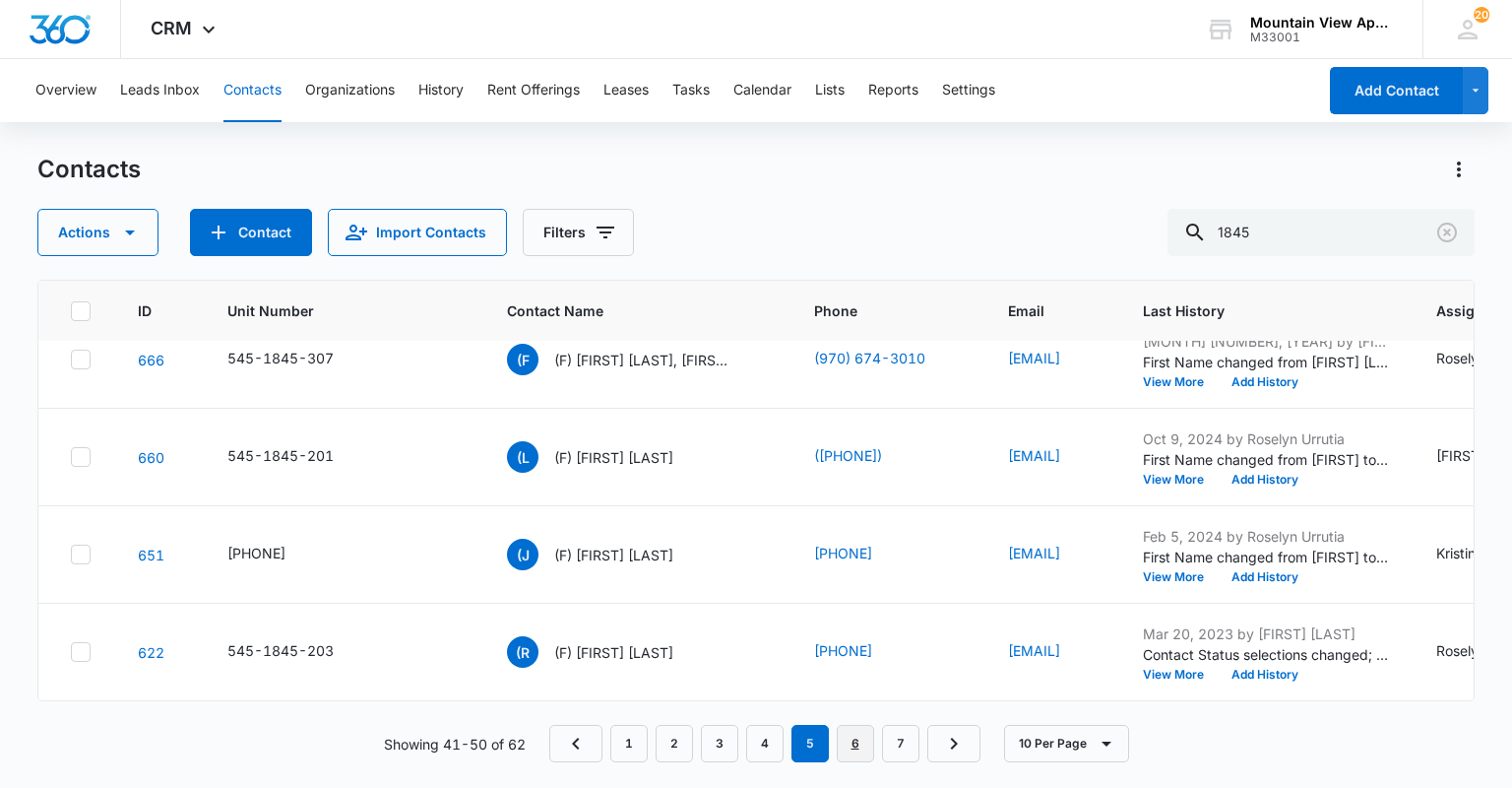 click on "6" at bounding box center [855, 744] 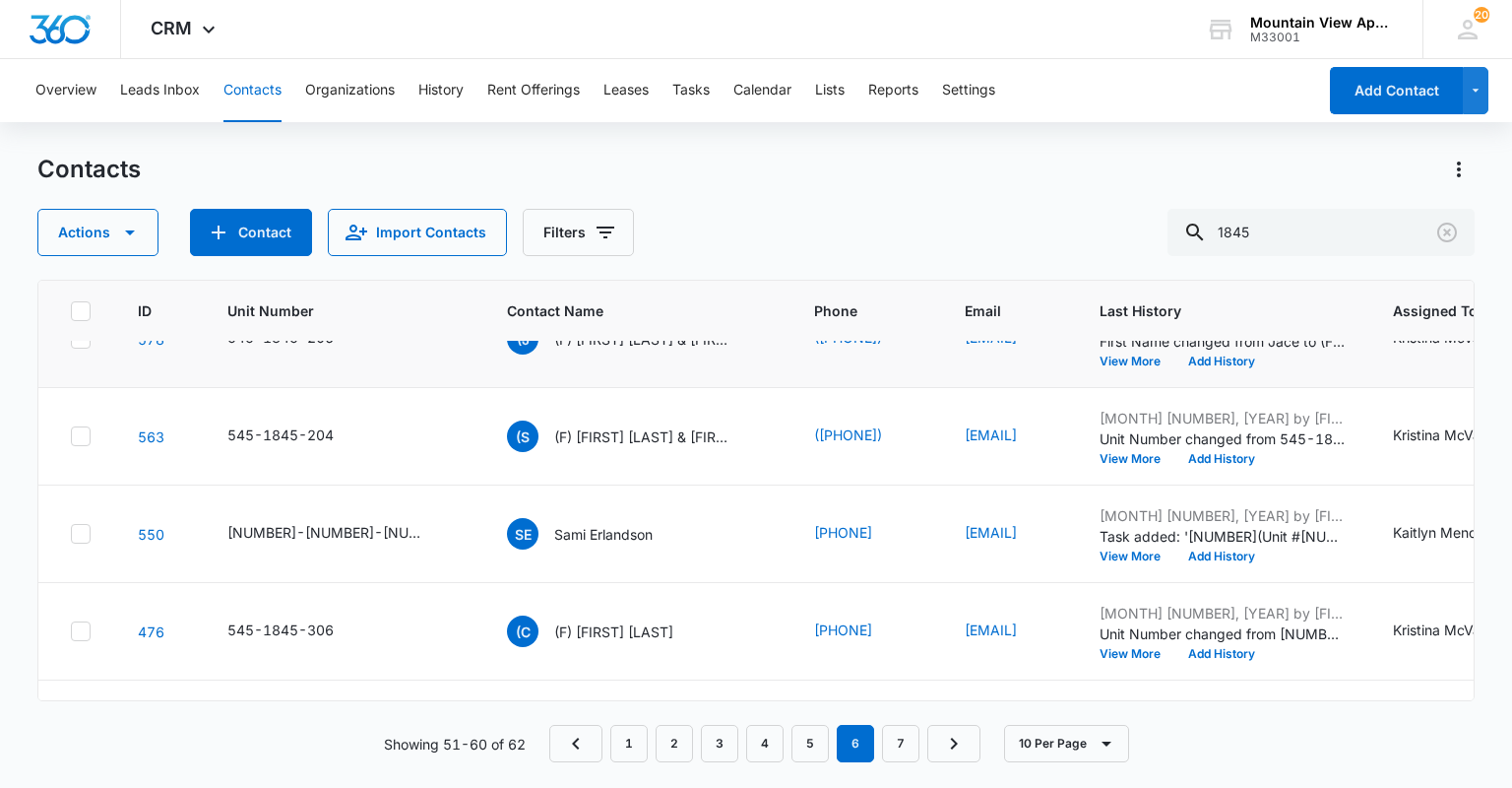 scroll, scrollTop: 79, scrollLeft: 0, axis: vertical 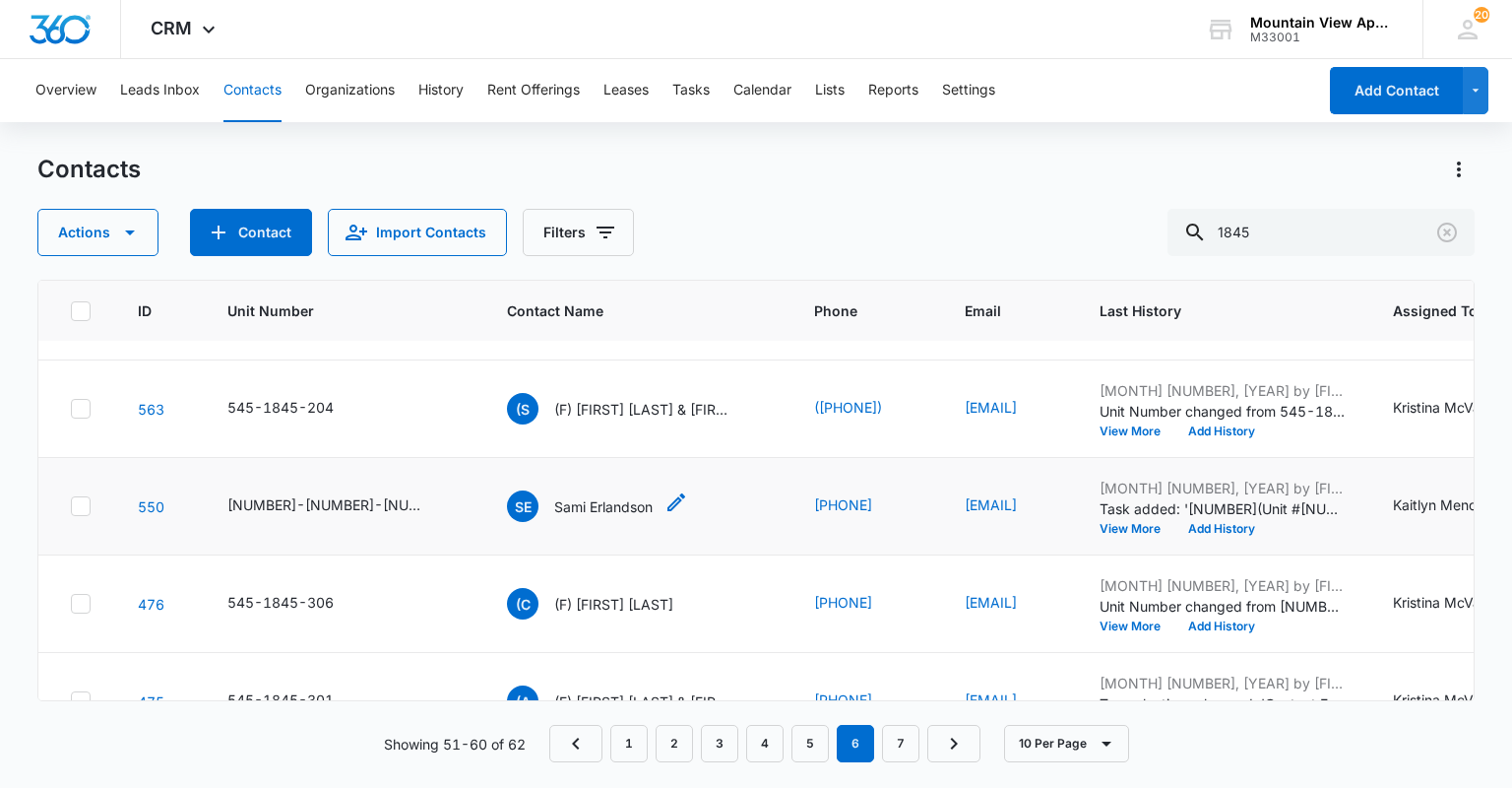 click on "Sami Erlandson" at bounding box center [603, 506] 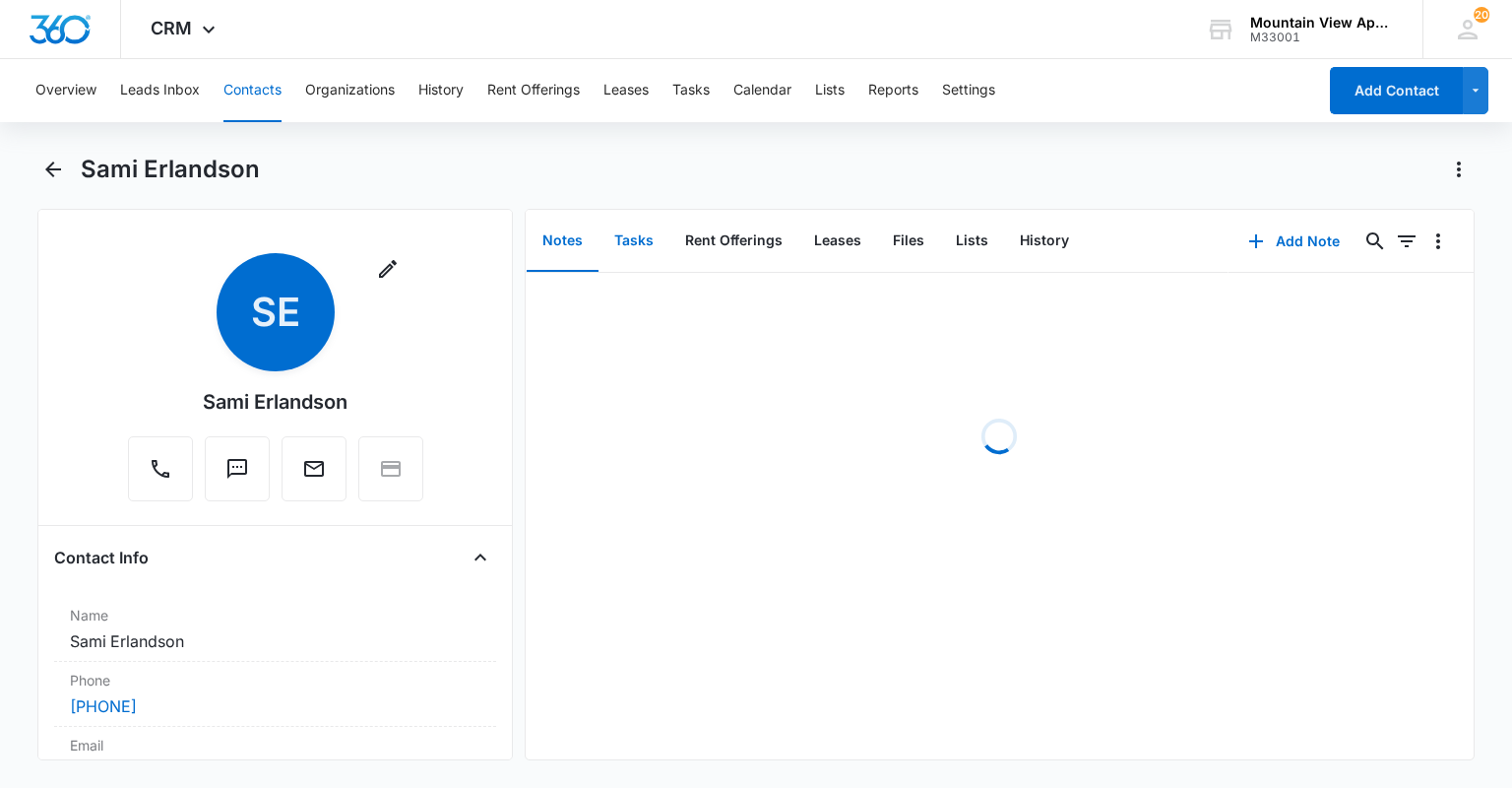 click on "Tasks" at bounding box center [634, 241] 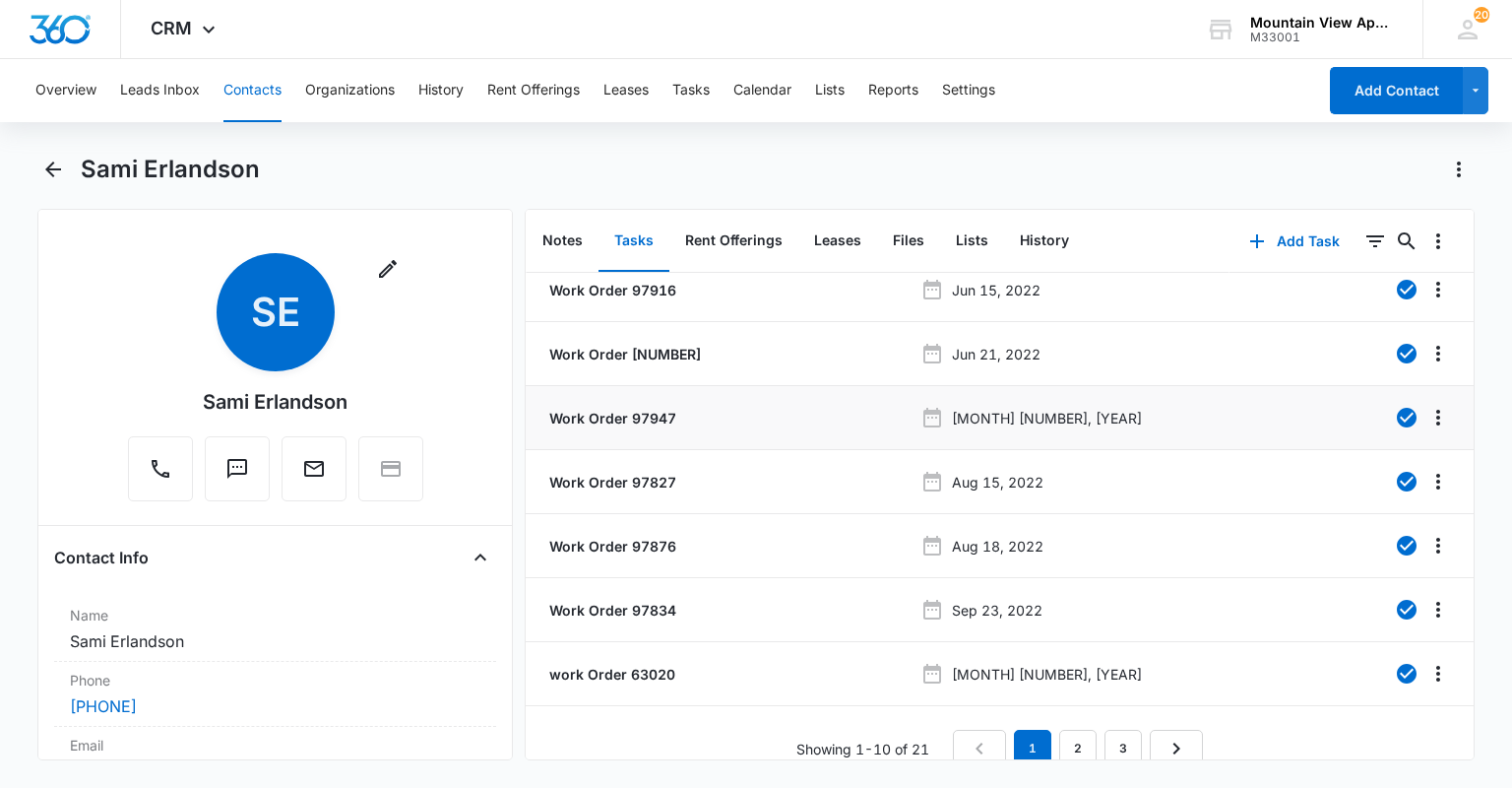 scroll, scrollTop: 225, scrollLeft: 0, axis: vertical 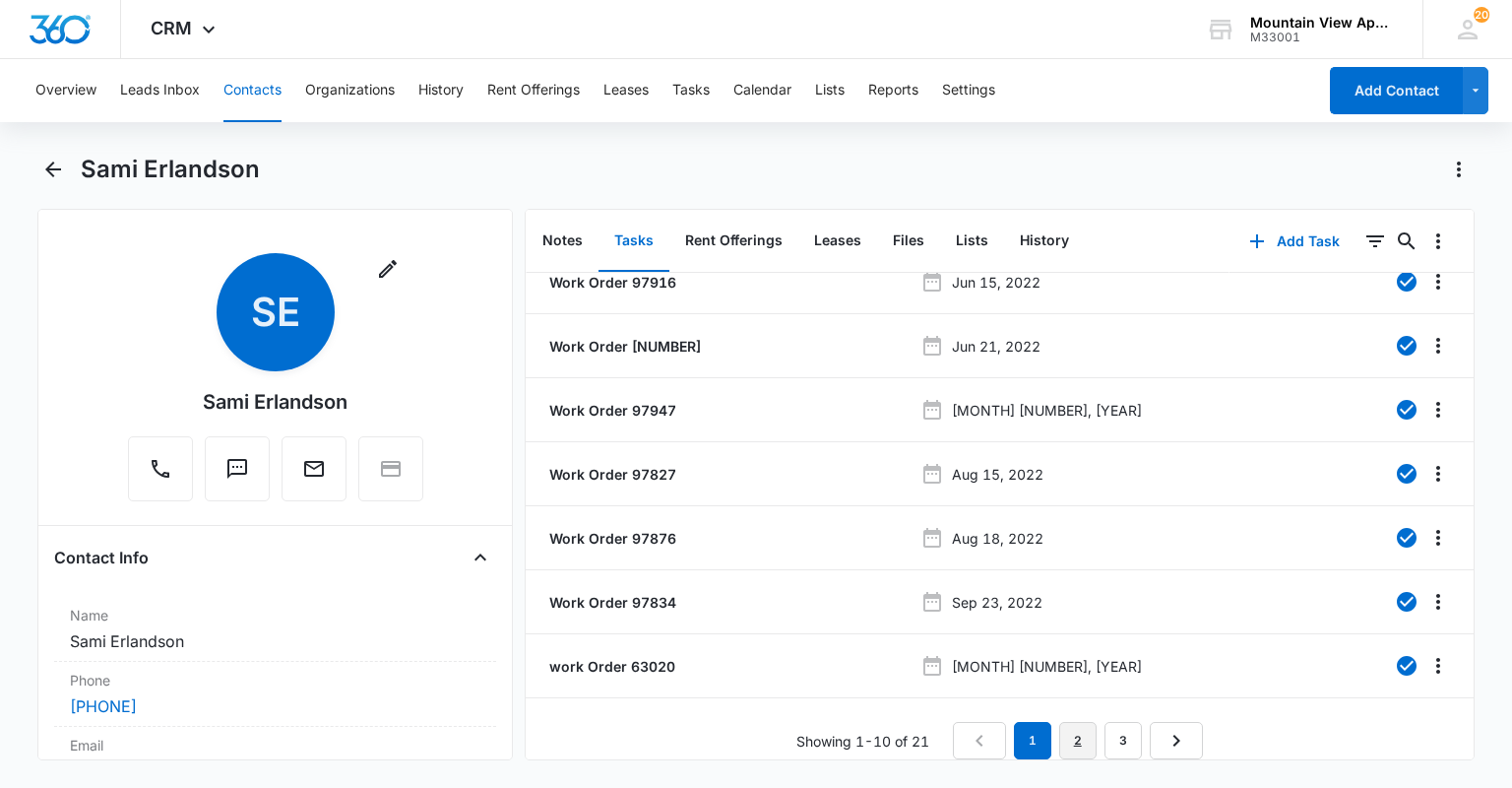 click on "2" at bounding box center [1078, 741] 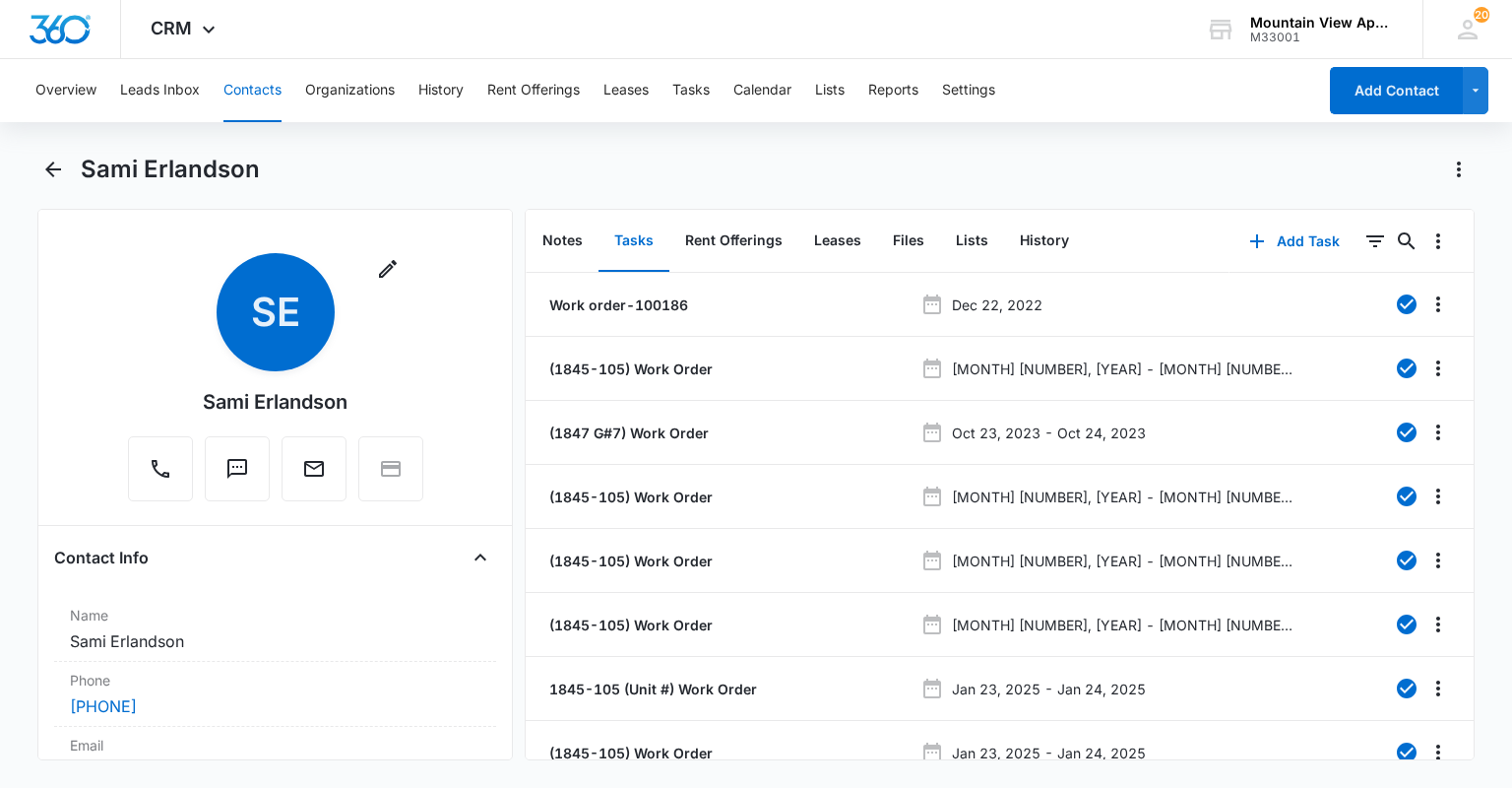 scroll, scrollTop: 225, scrollLeft: 0, axis: vertical 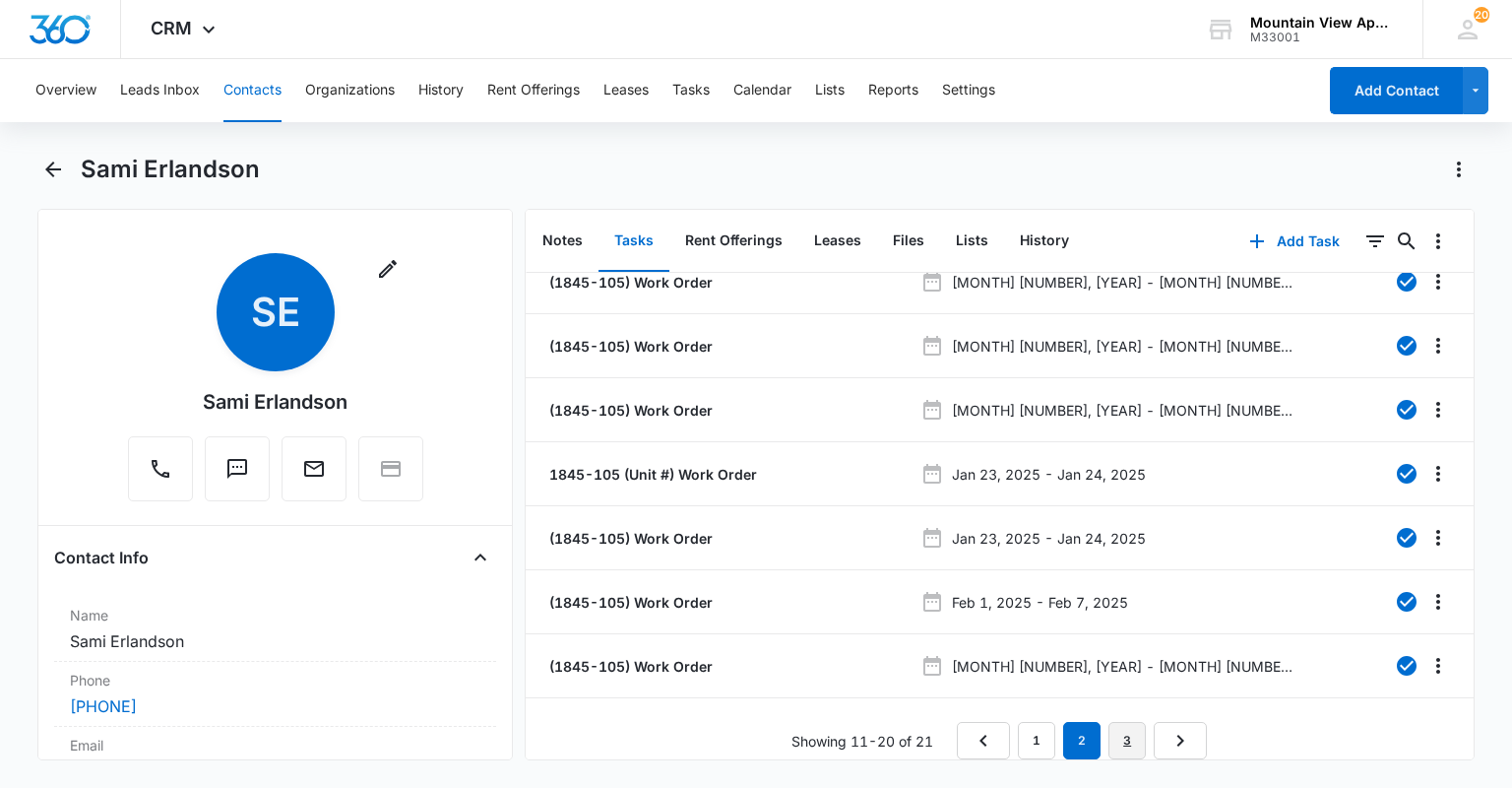 click on "3" at bounding box center [1127, 741] 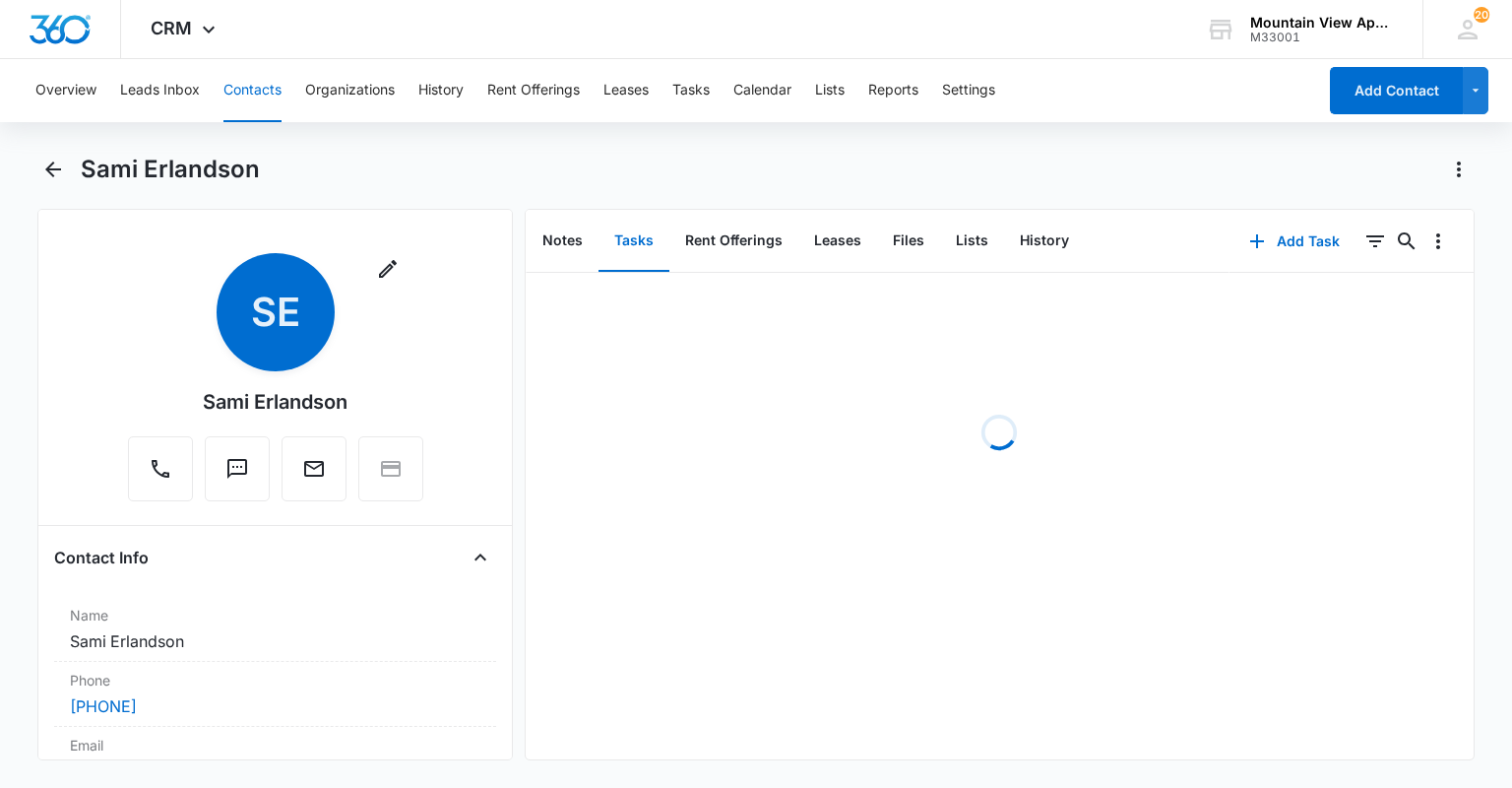 scroll, scrollTop: 0, scrollLeft: 0, axis: both 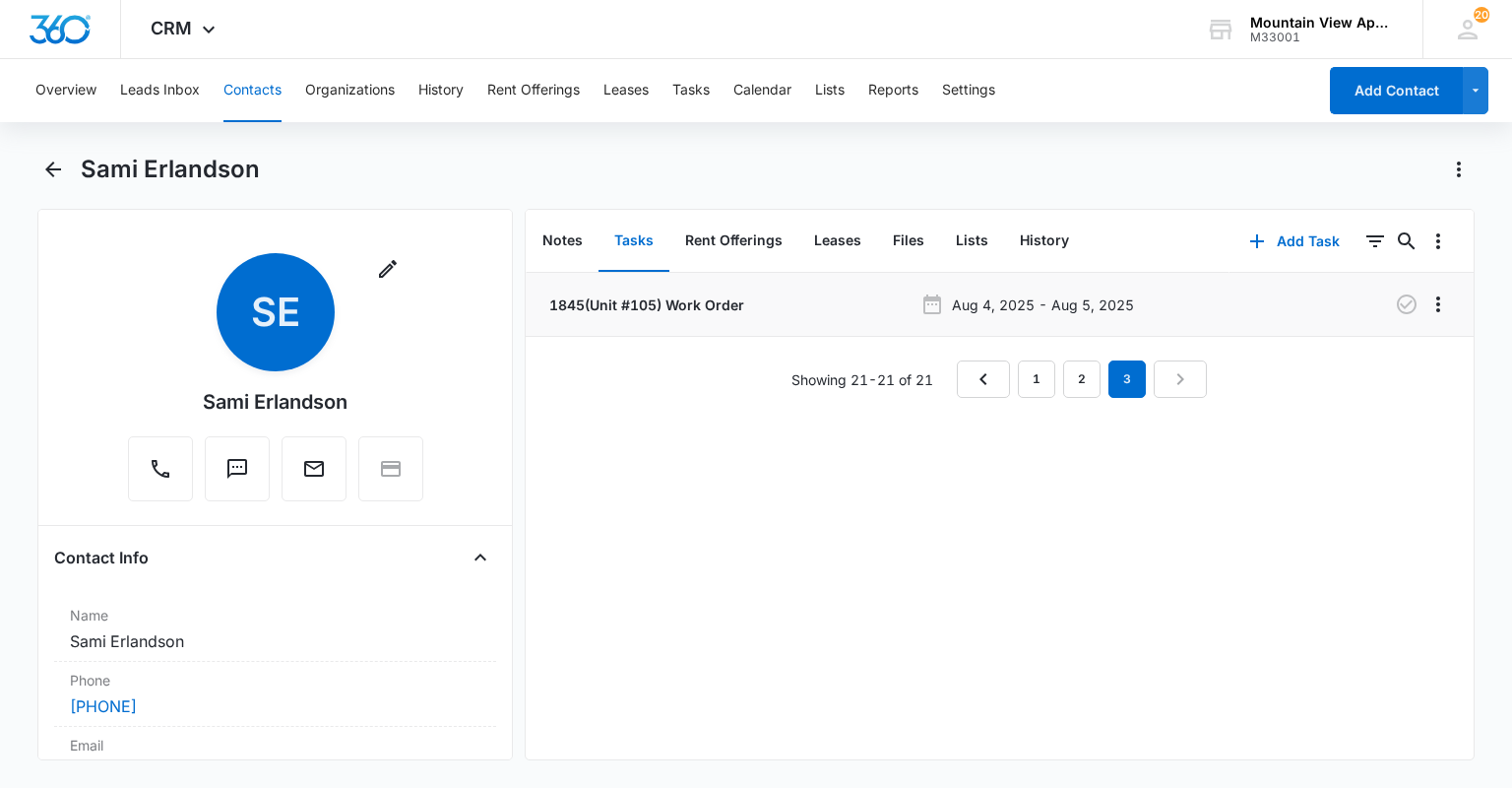 click on "1845(Unit #105) Work Order" at bounding box center [645, 304] 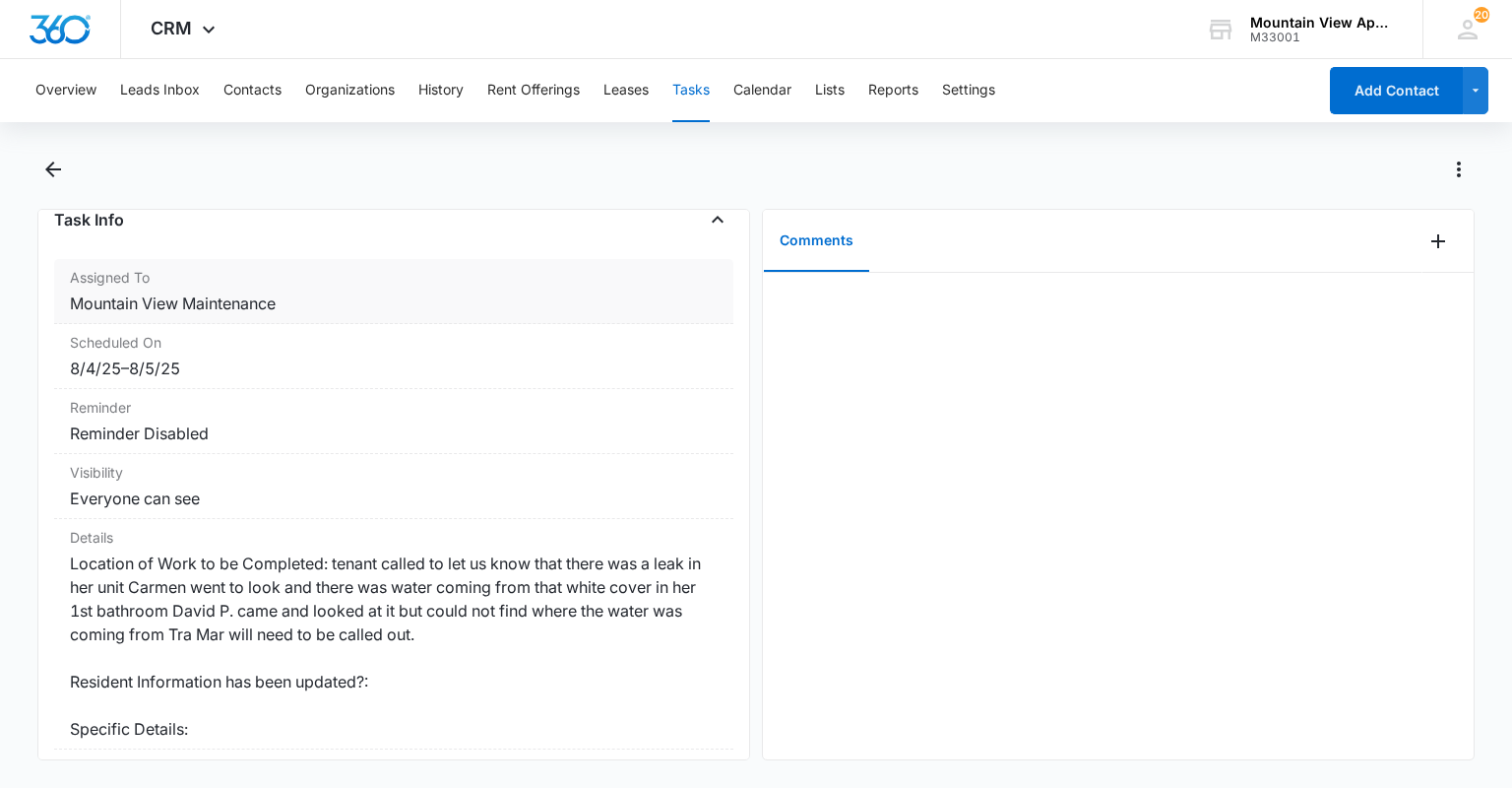 scroll, scrollTop: 0, scrollLeft: 0, axis: both 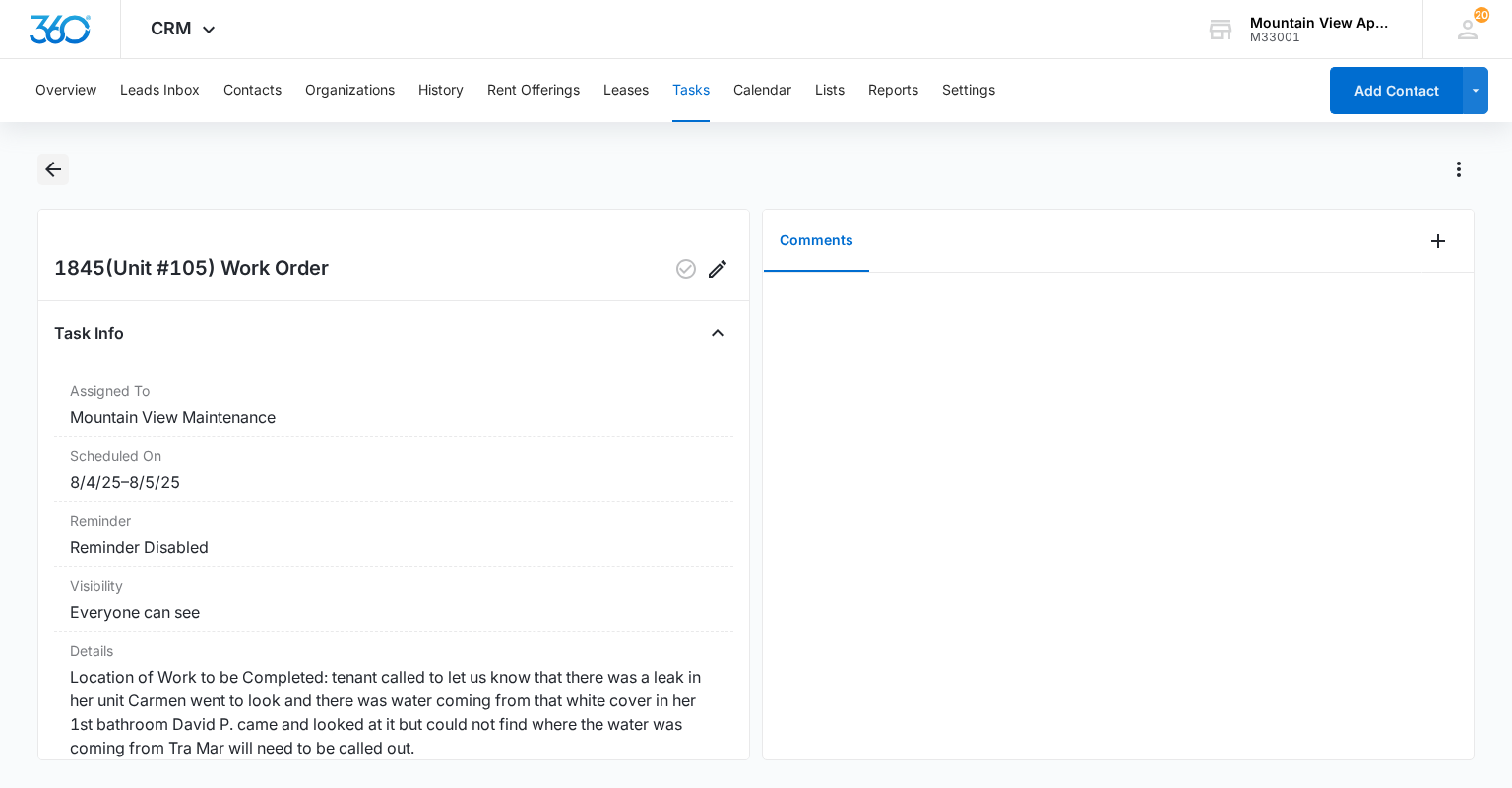 click 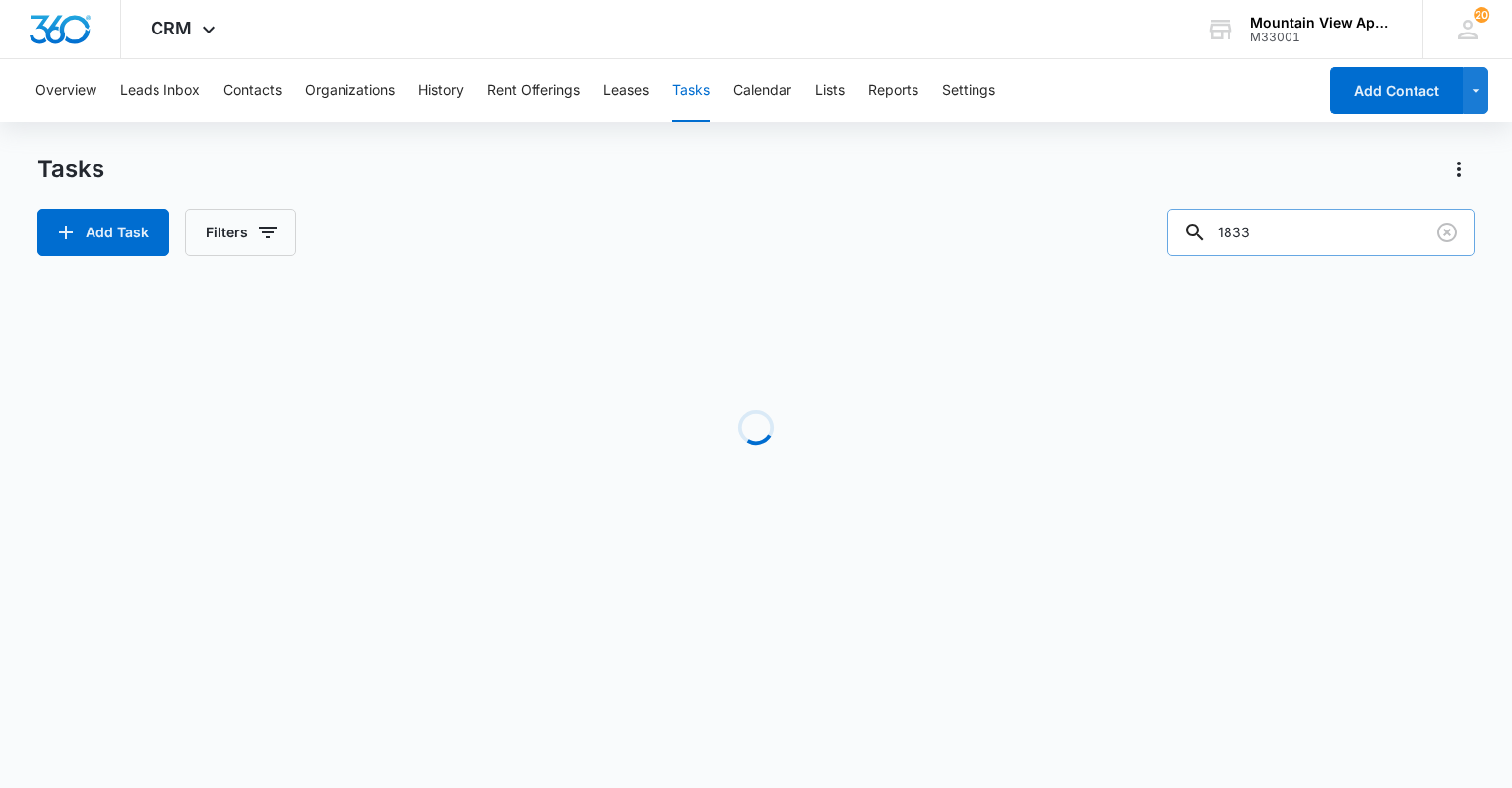 click on "1833" at bounding box center (1321, 232) 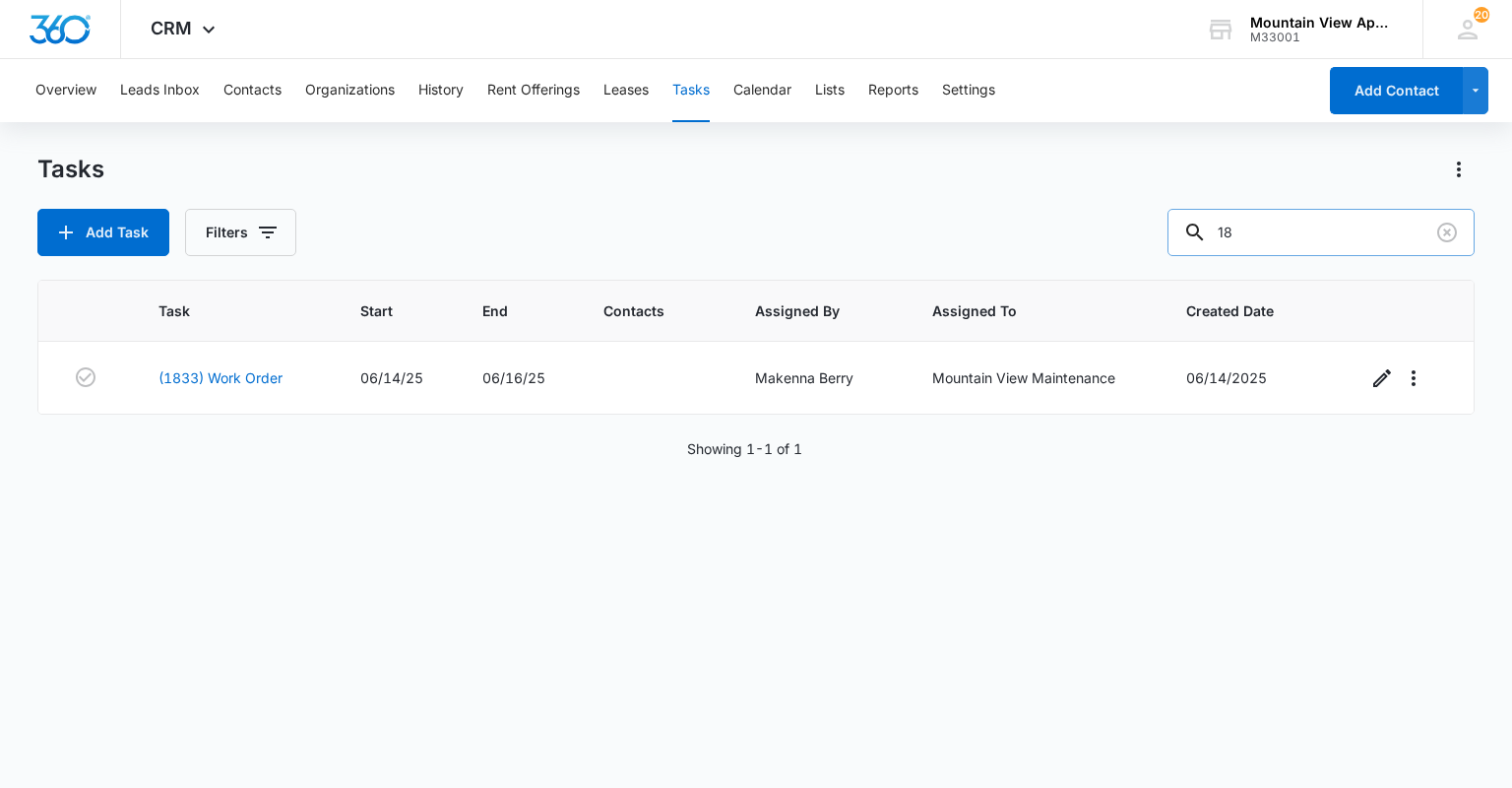 type on "1" 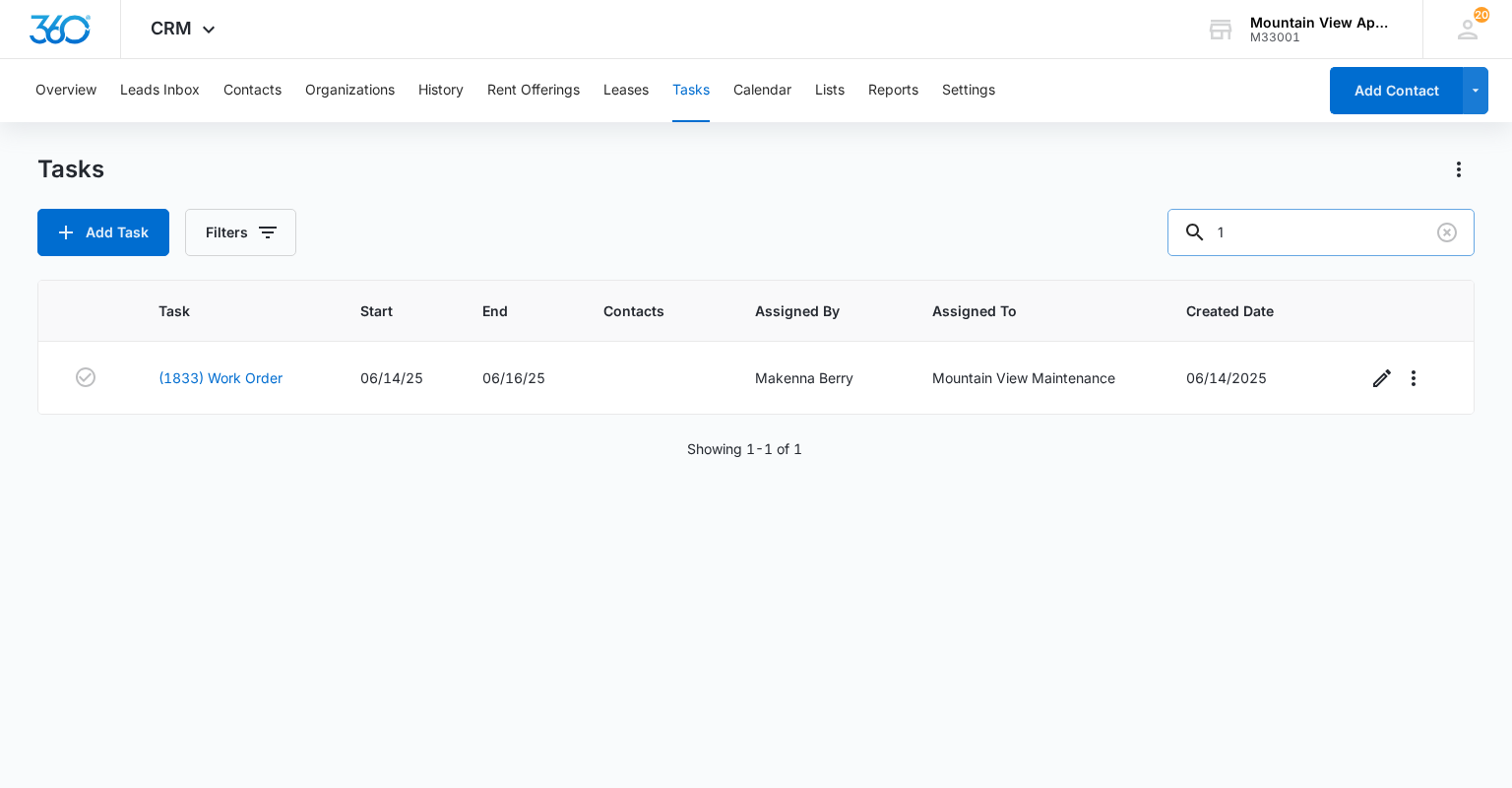 type 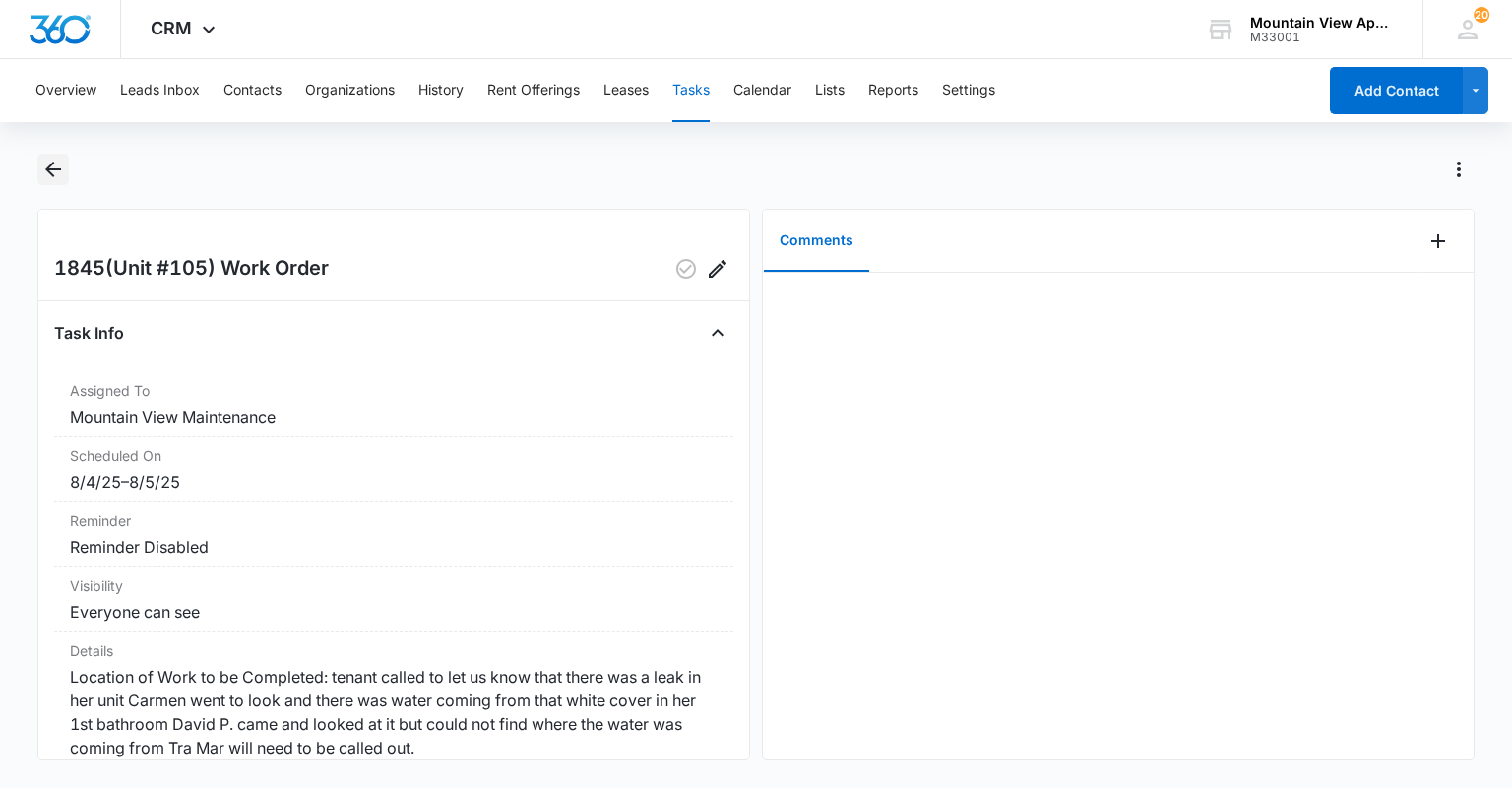 click 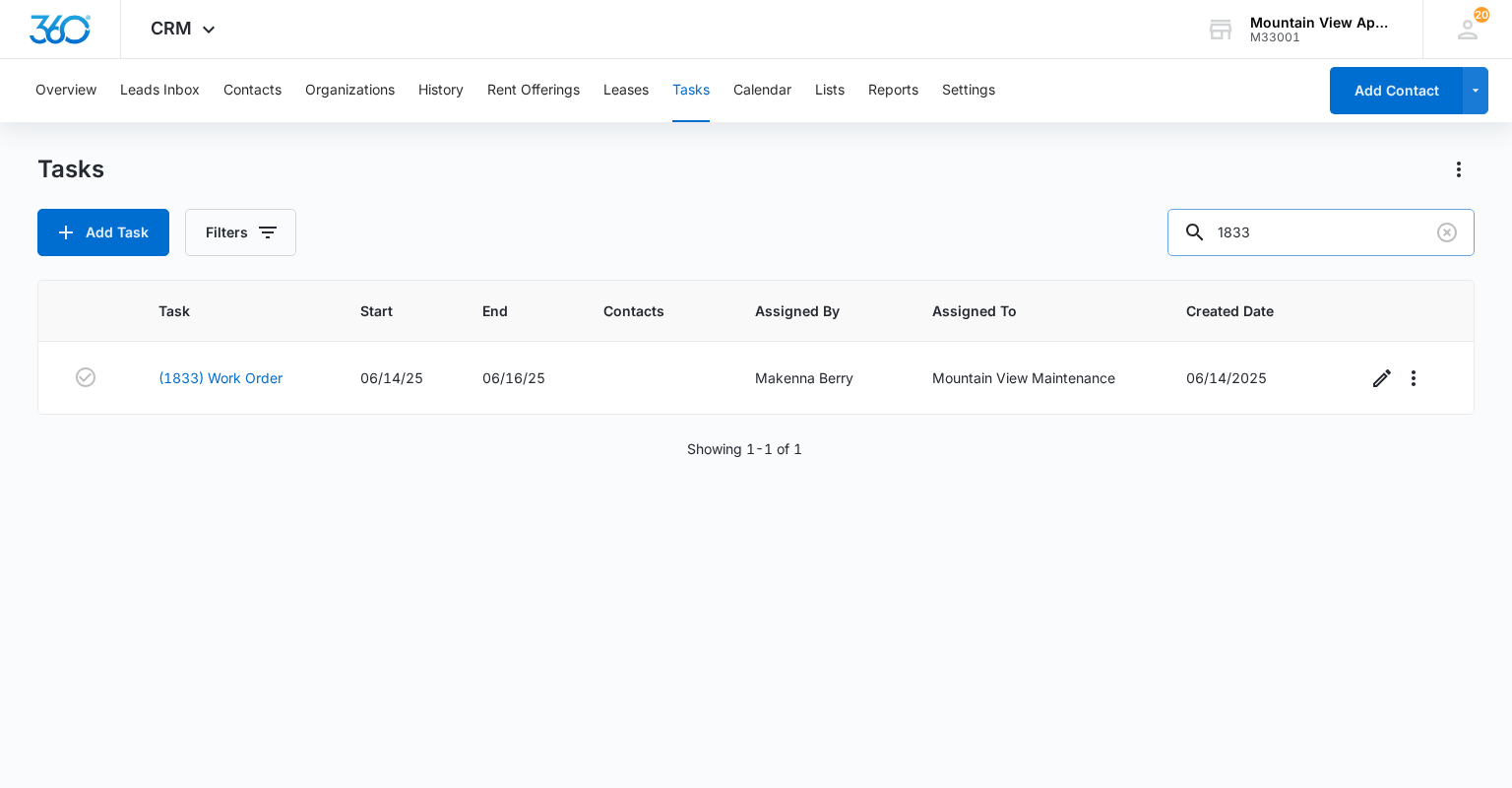 click on "1833" at bounding box center (1321, 232) 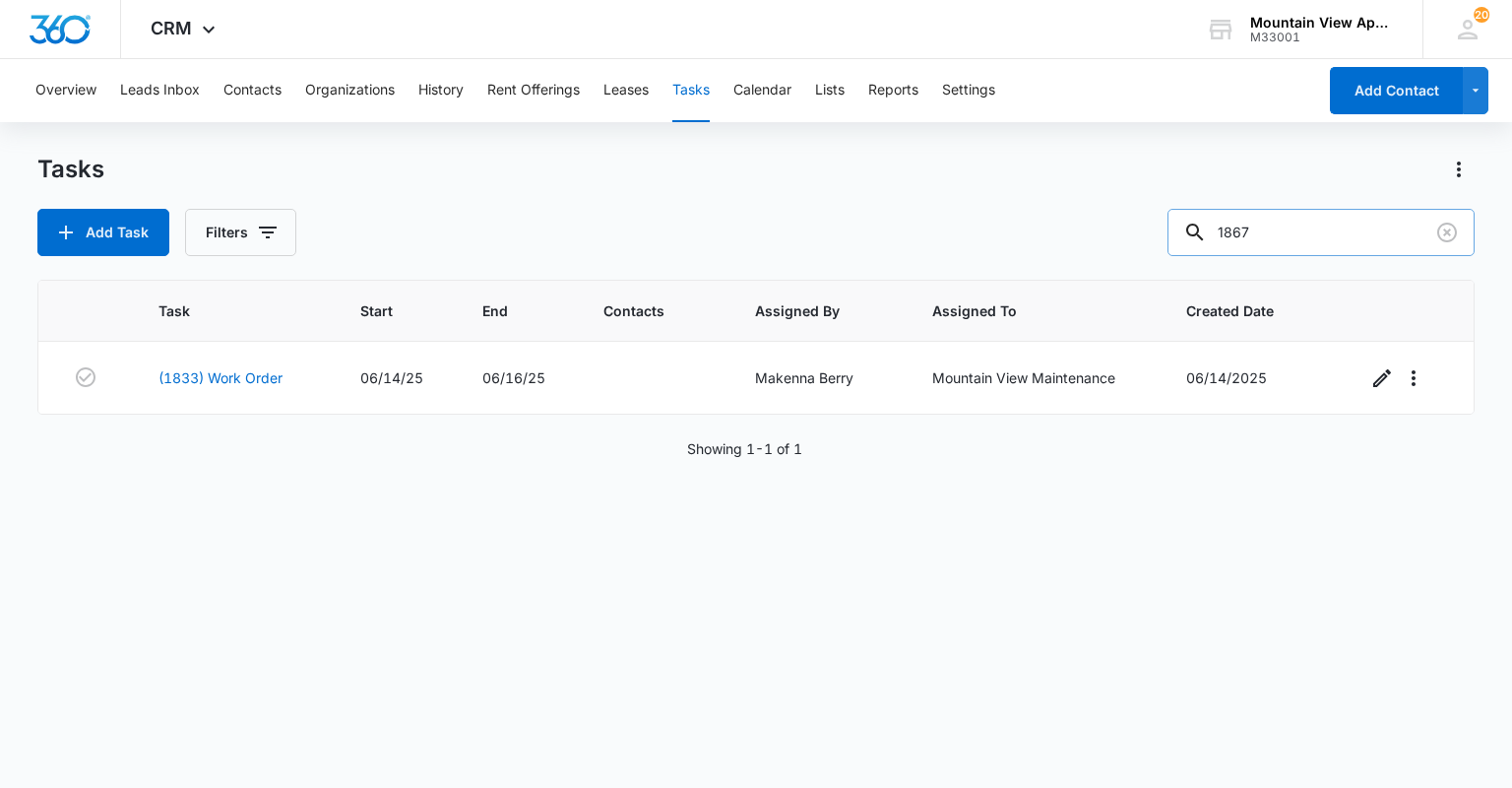 type on "1867" 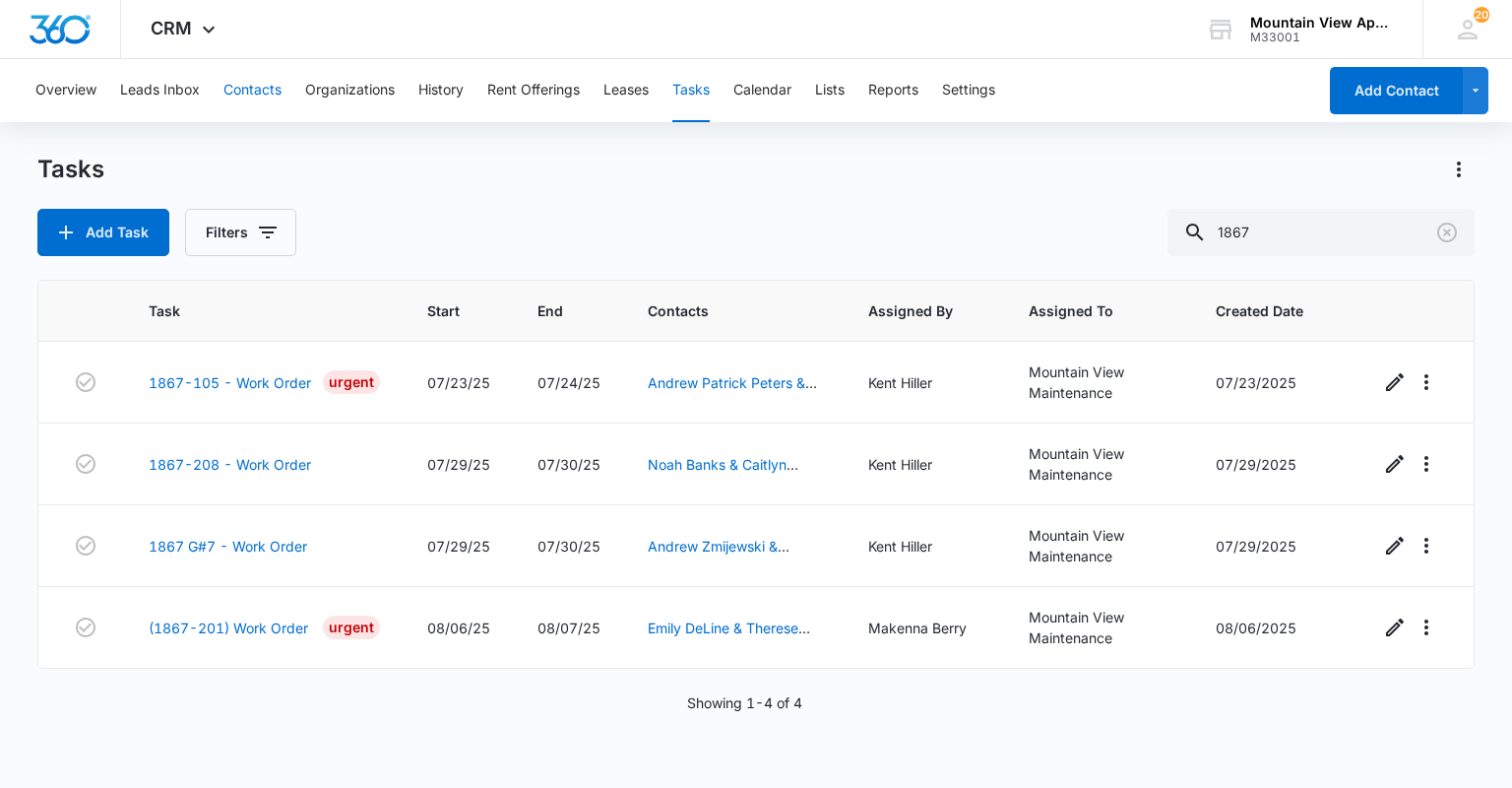 click on "Contacts" at bounding box center (252, 91) 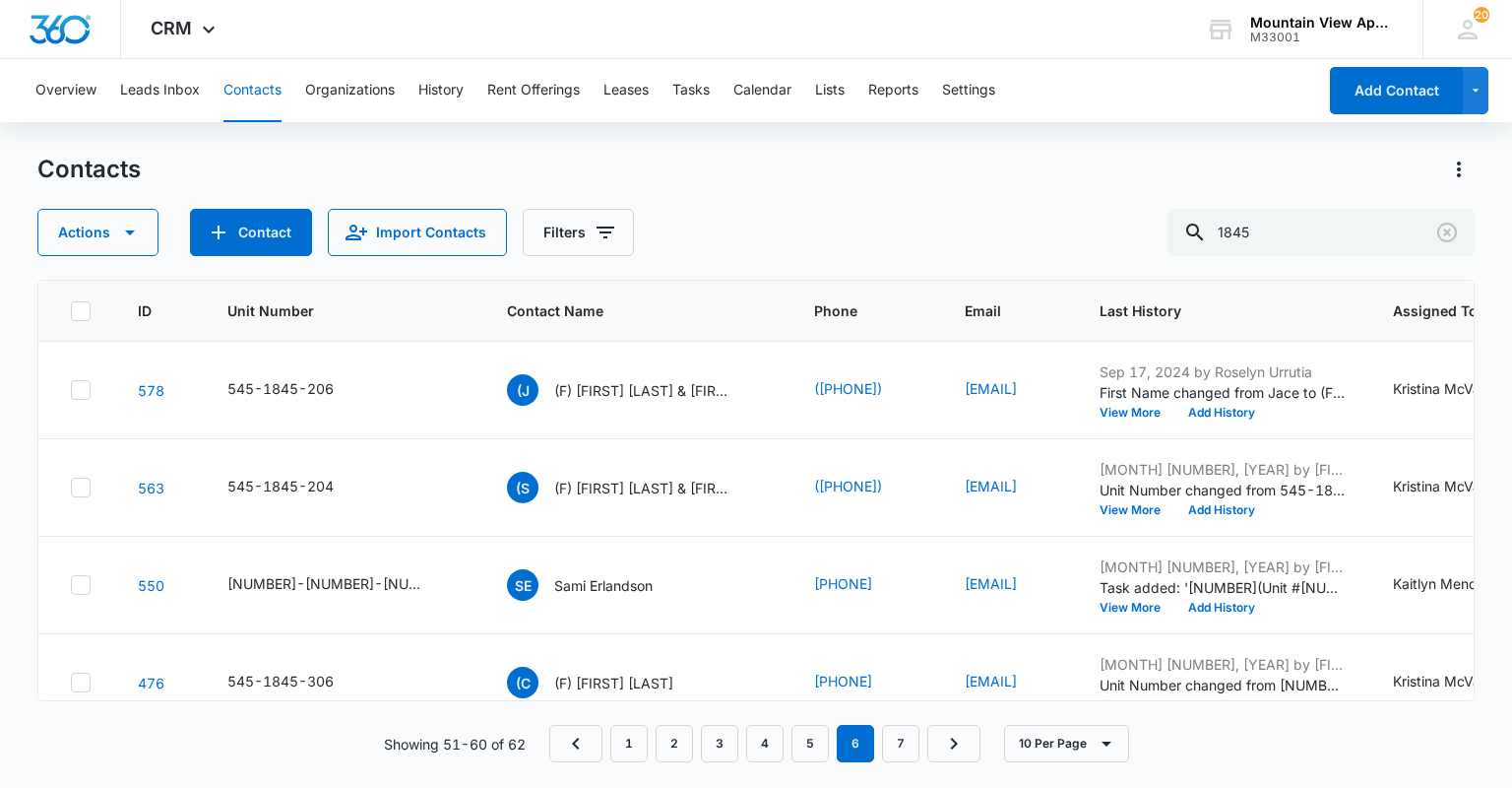 scroll, scrollTop: 79, scrollLeft: 0, axis: vertical 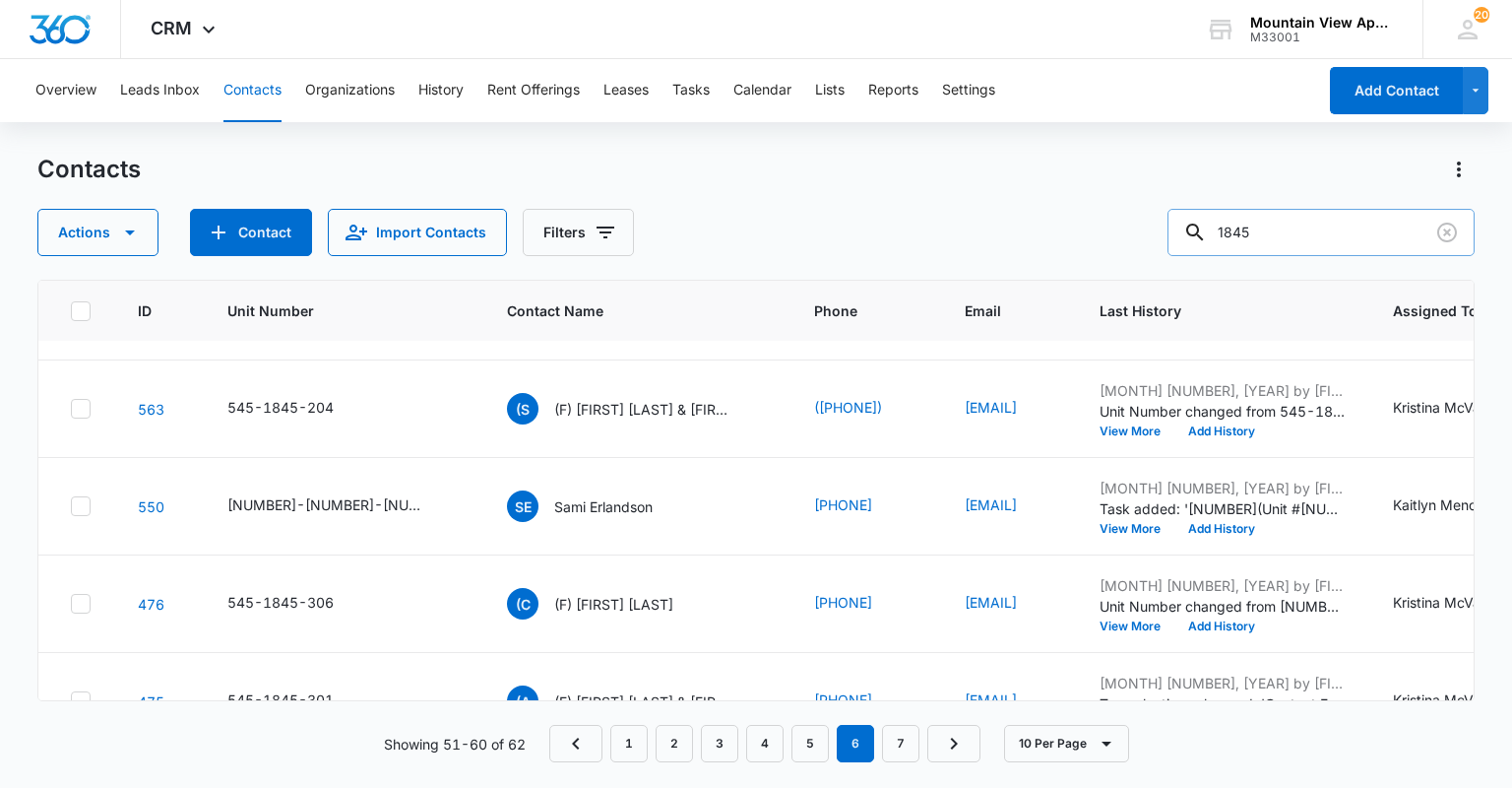 click on "1845" at bounding box center (1321, 232) 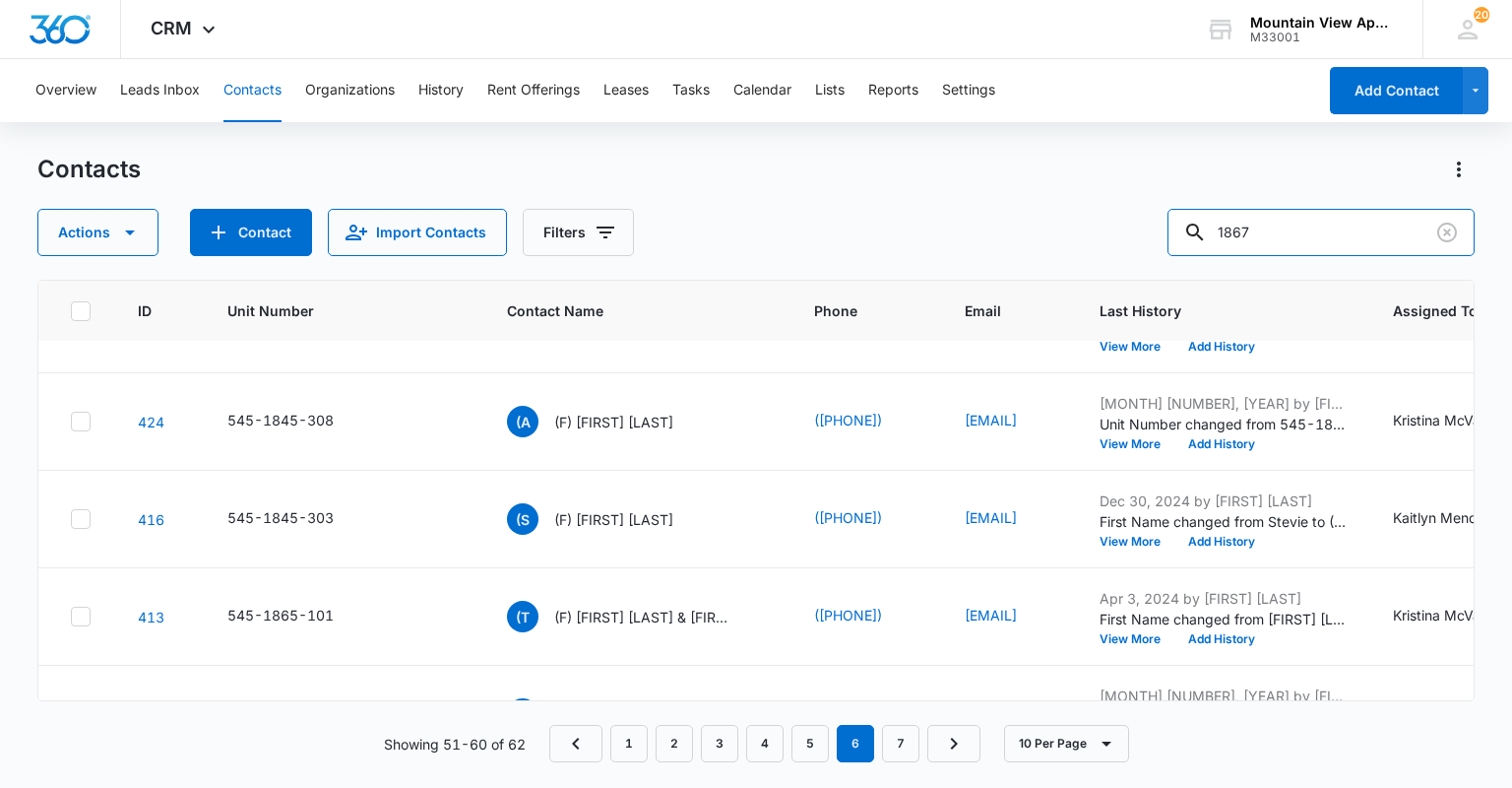 scroll, scrollTop: 624, scrollLeft: 0, axis: vertical 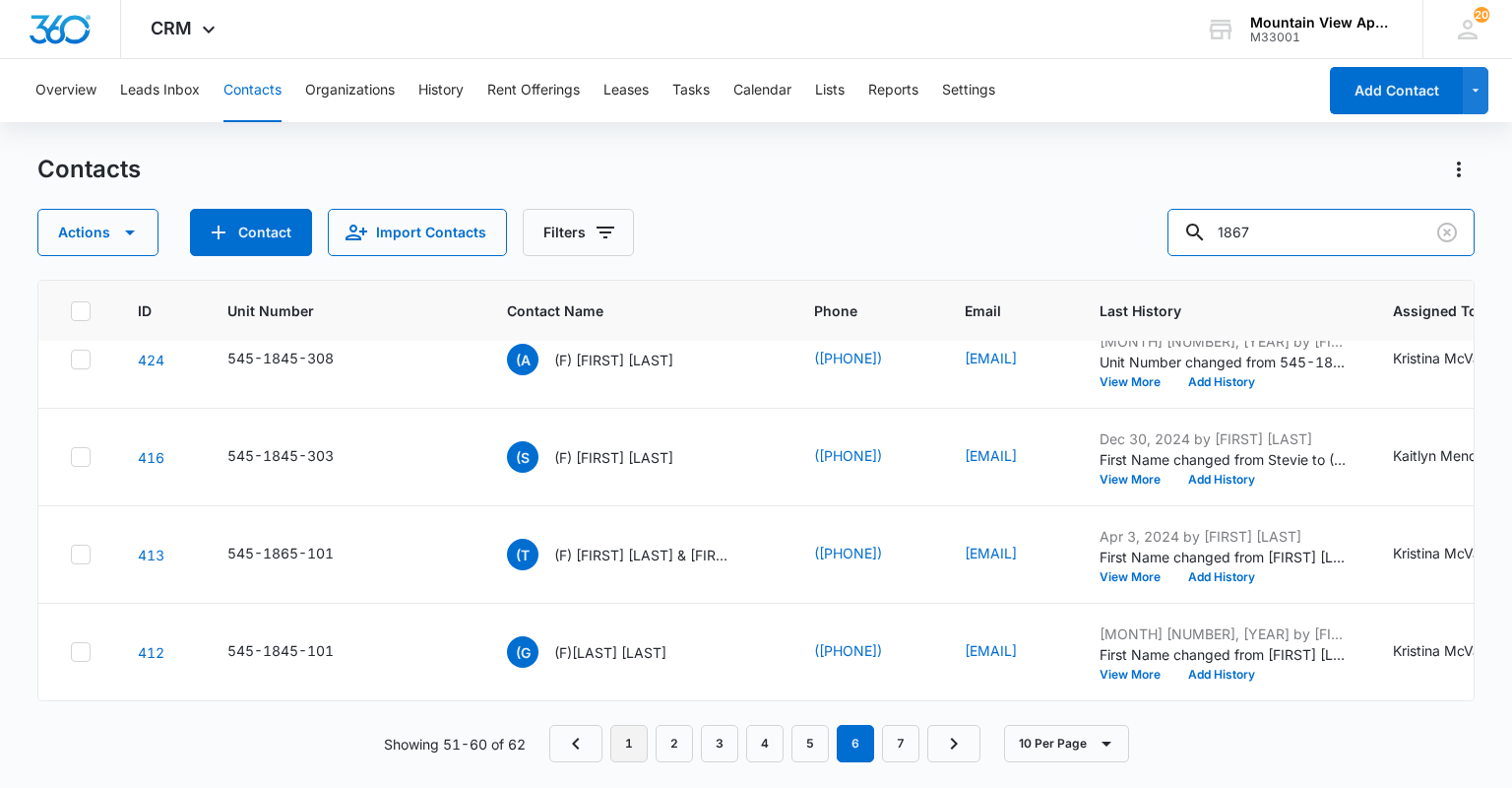 type on "1867" 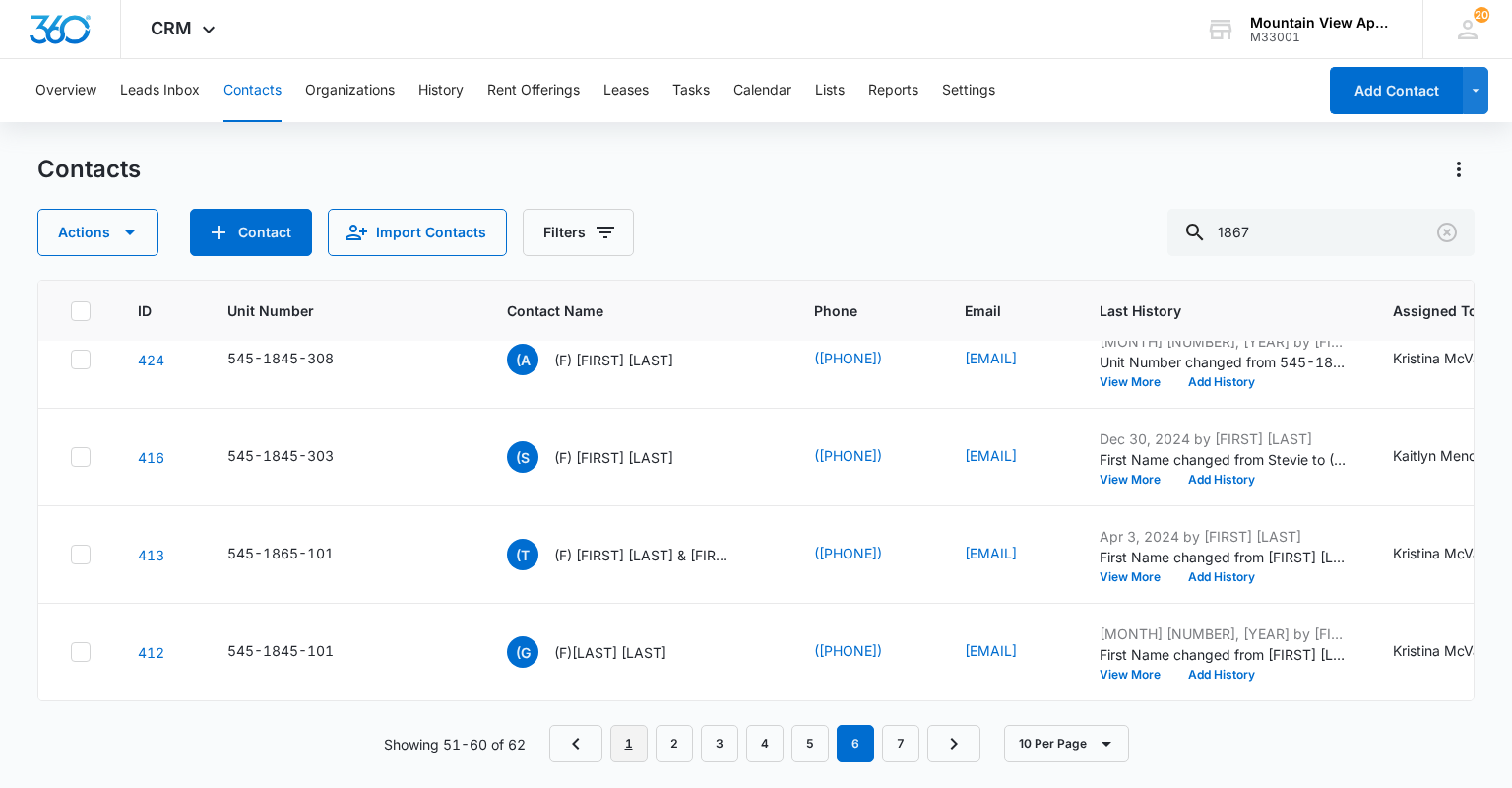 click on "1" at bounding box center (629, 744) 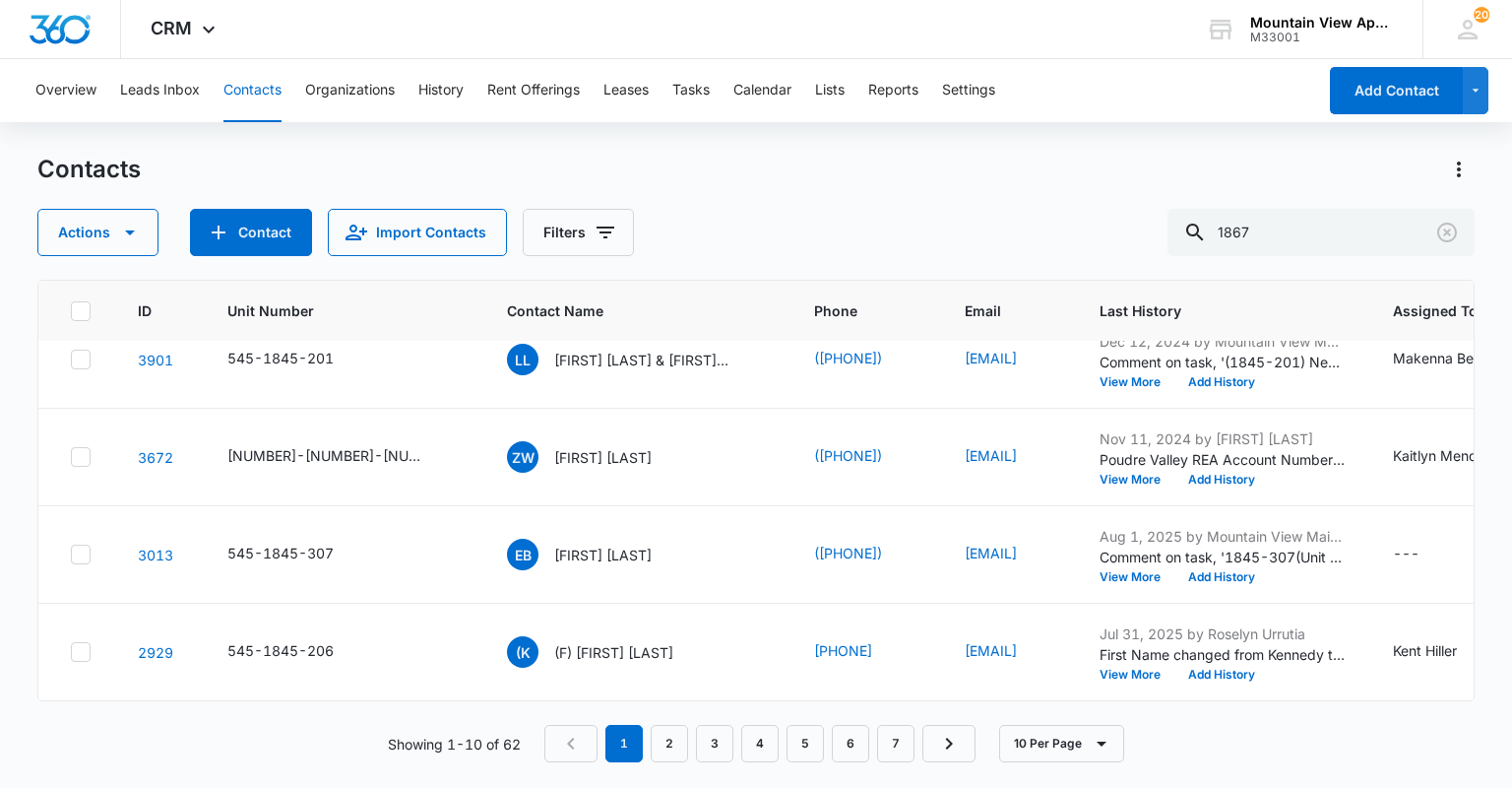 scroll, scrollTop: 624, scrollLeft: 0, axis: vertical 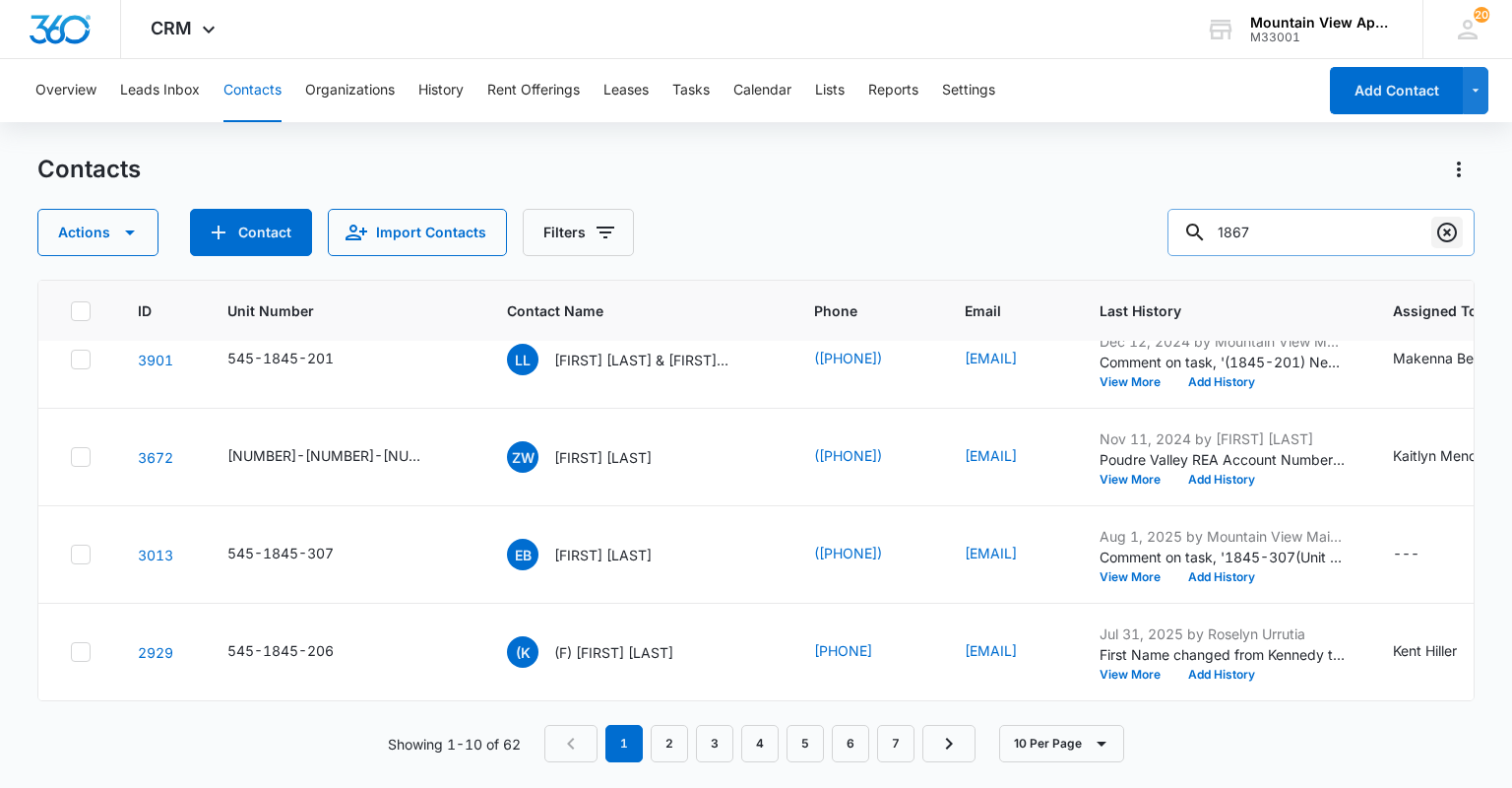 click 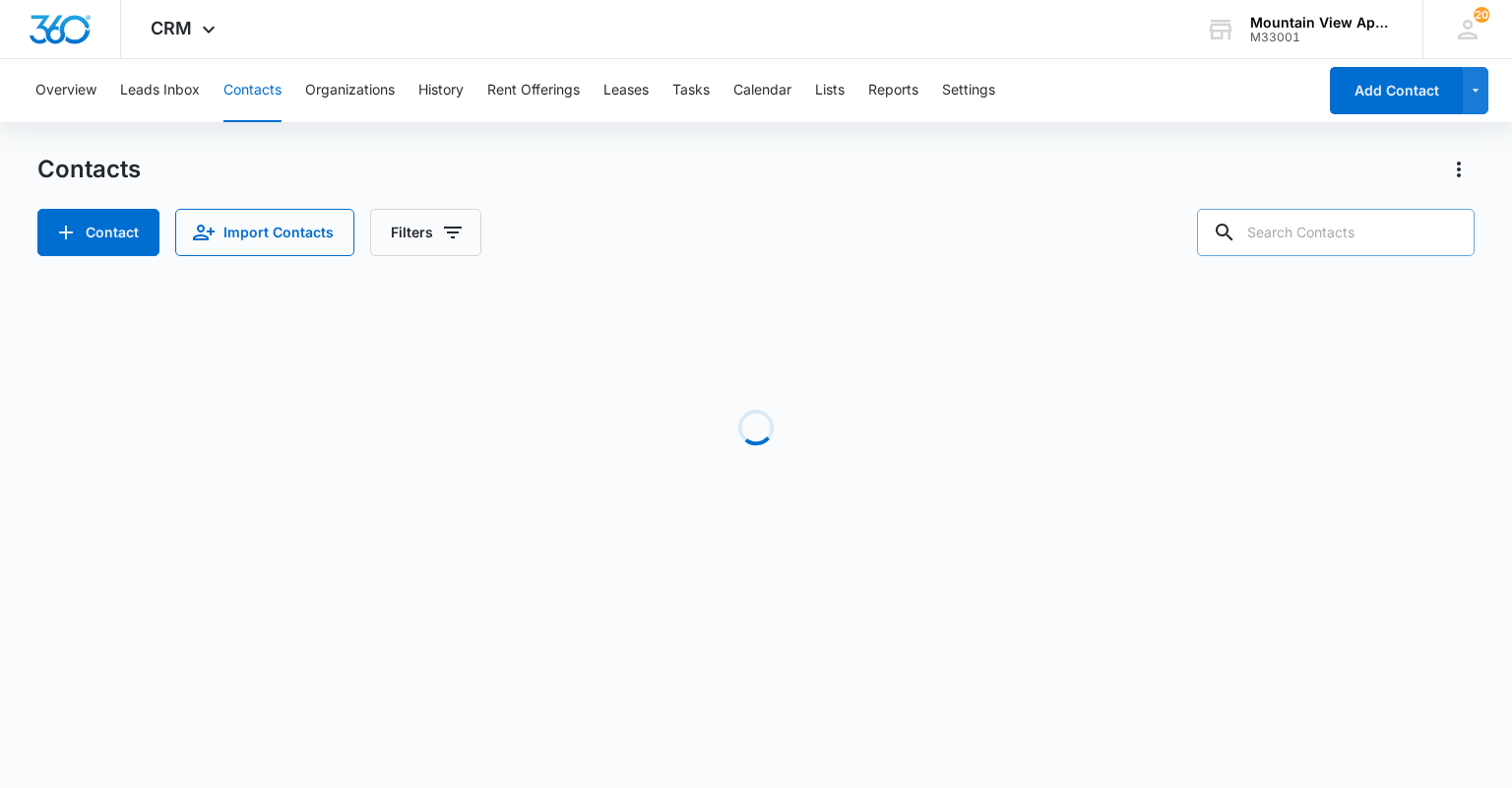 scroll, scrollTop: 0, scrollLeft: 0, axis: both 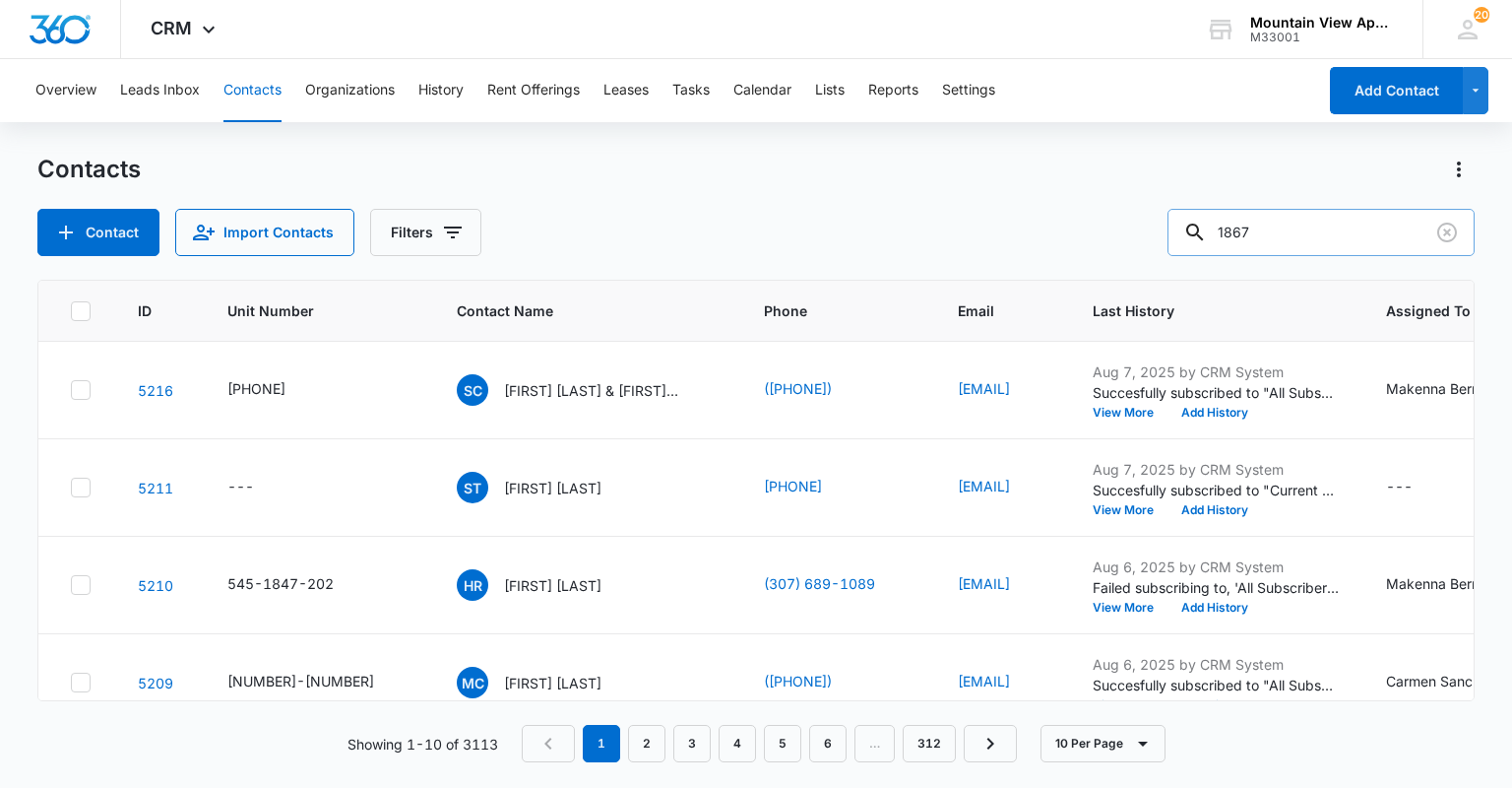 type on "1867" 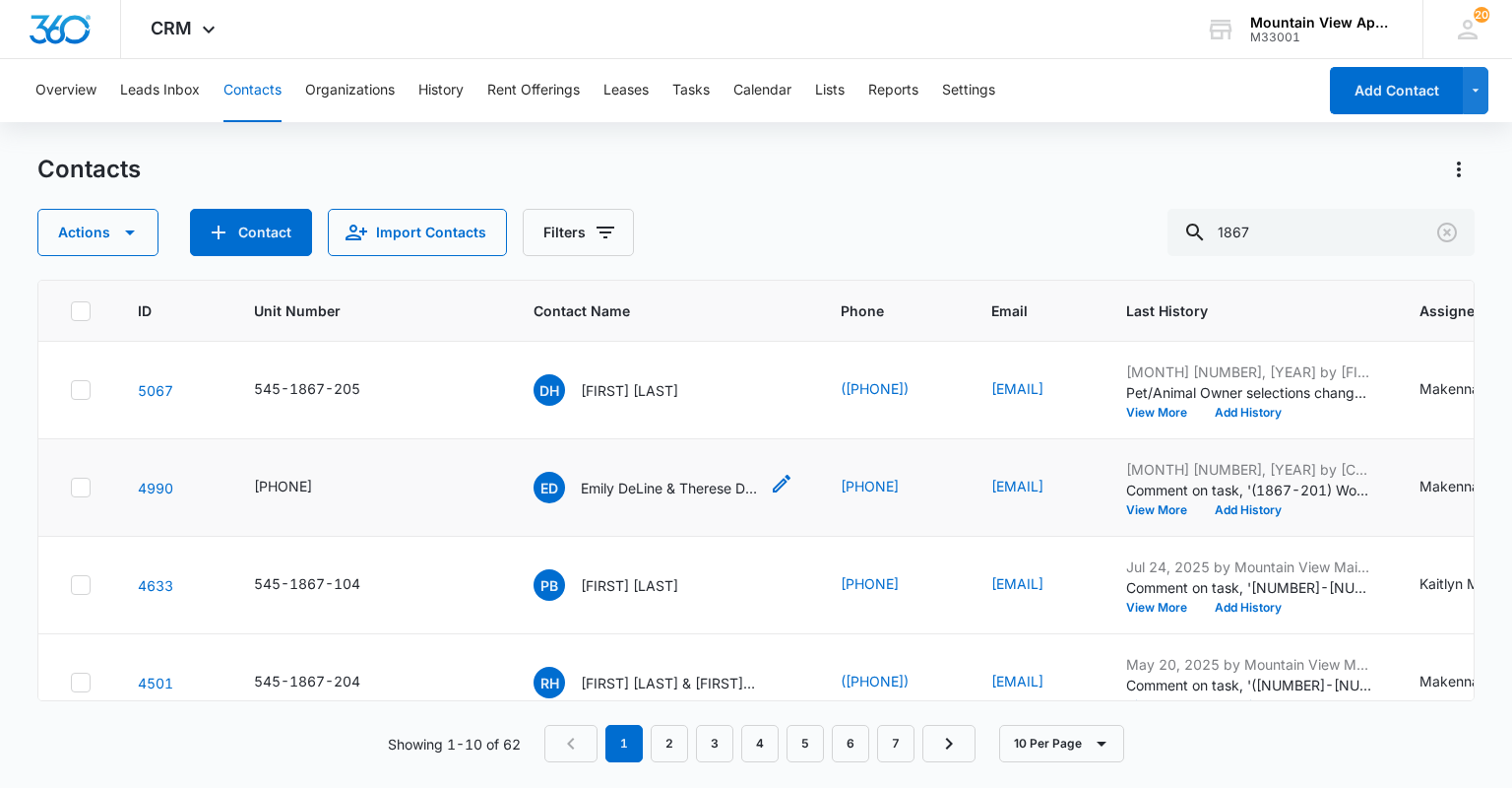 click on "Emily DeLine & Therese DeLine" at bounding box center (669, 488) 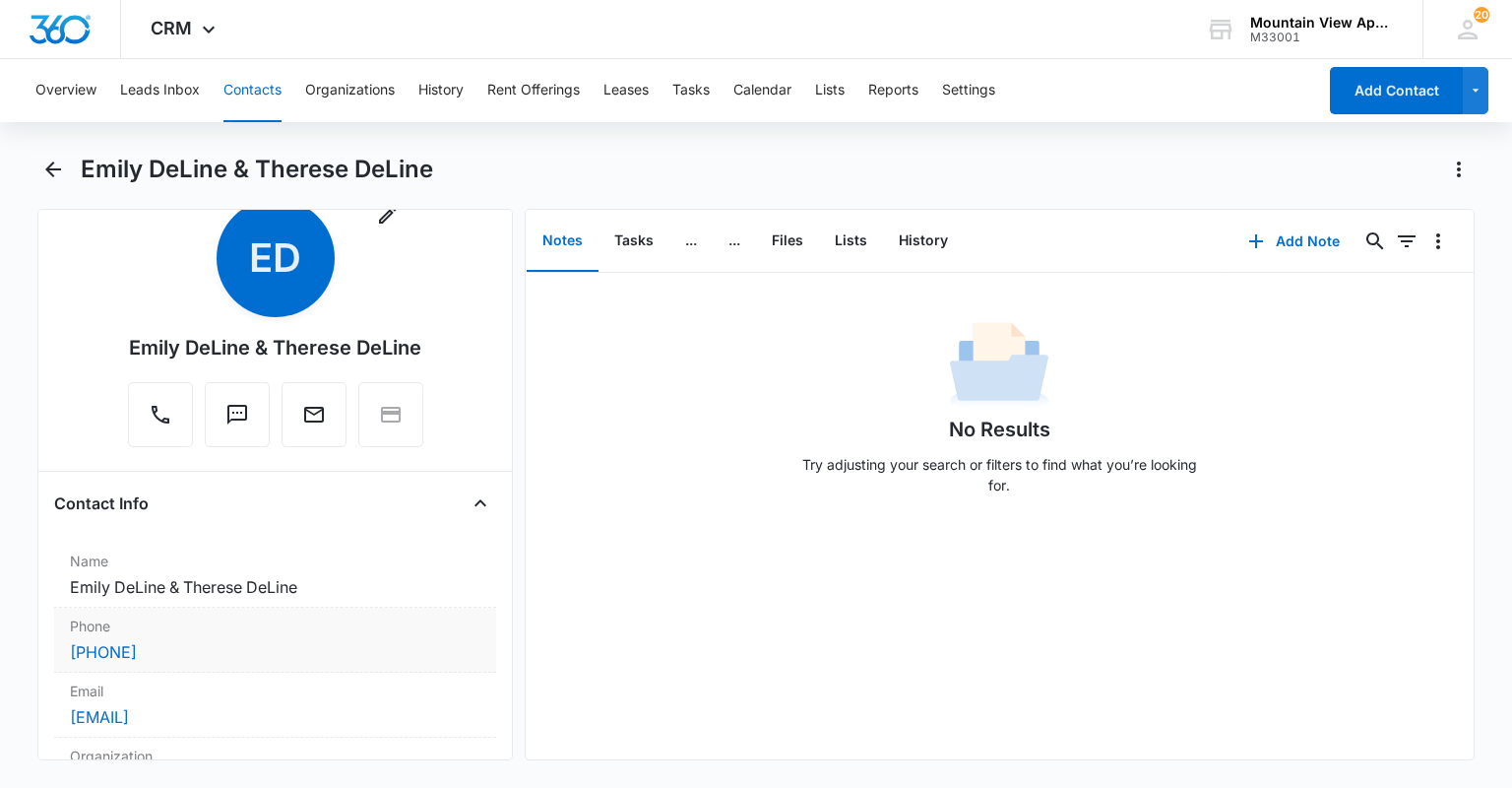 scroll, scrollTop: 79, scrollLeft: 0, axis: vertical 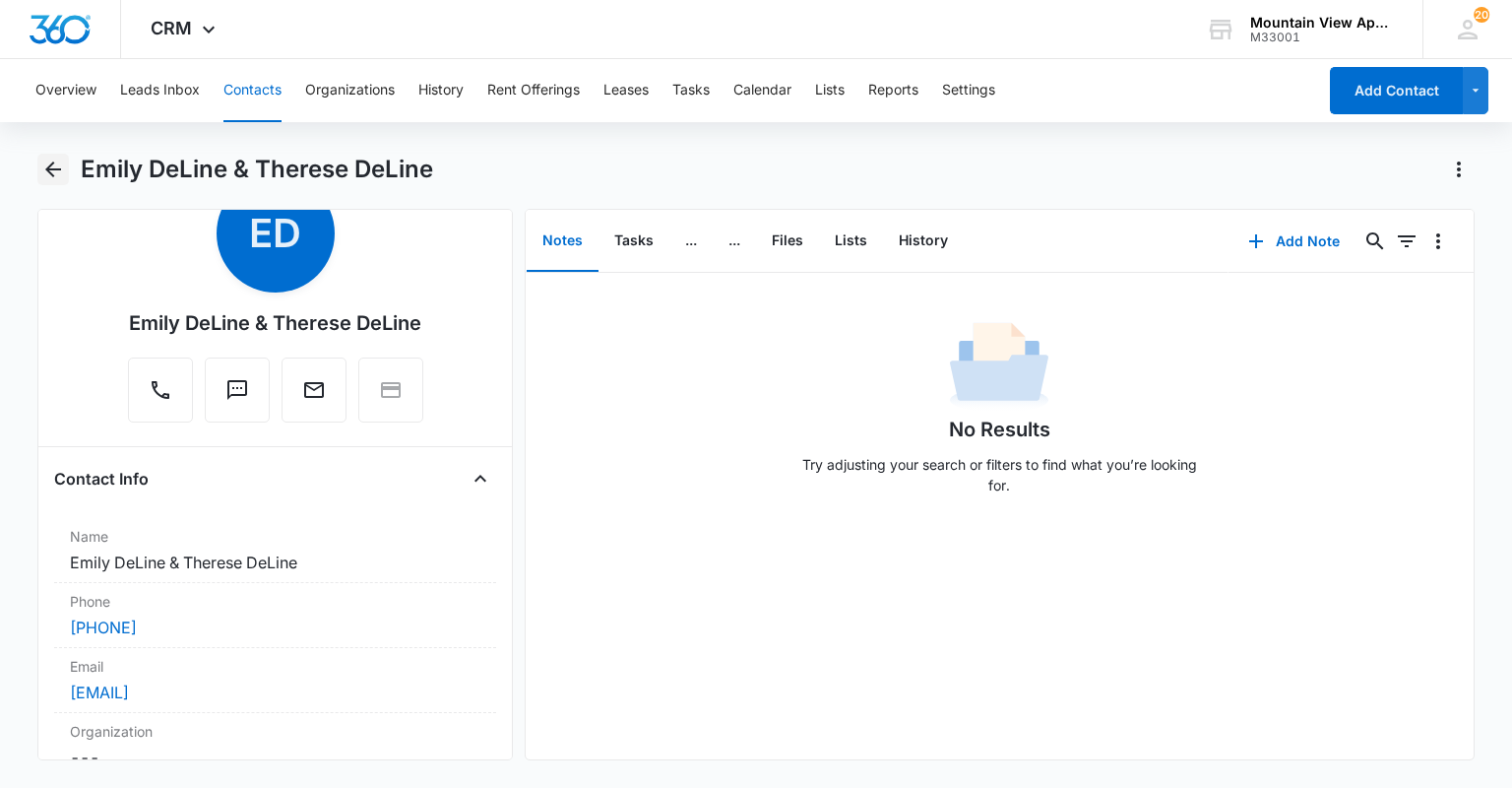 click 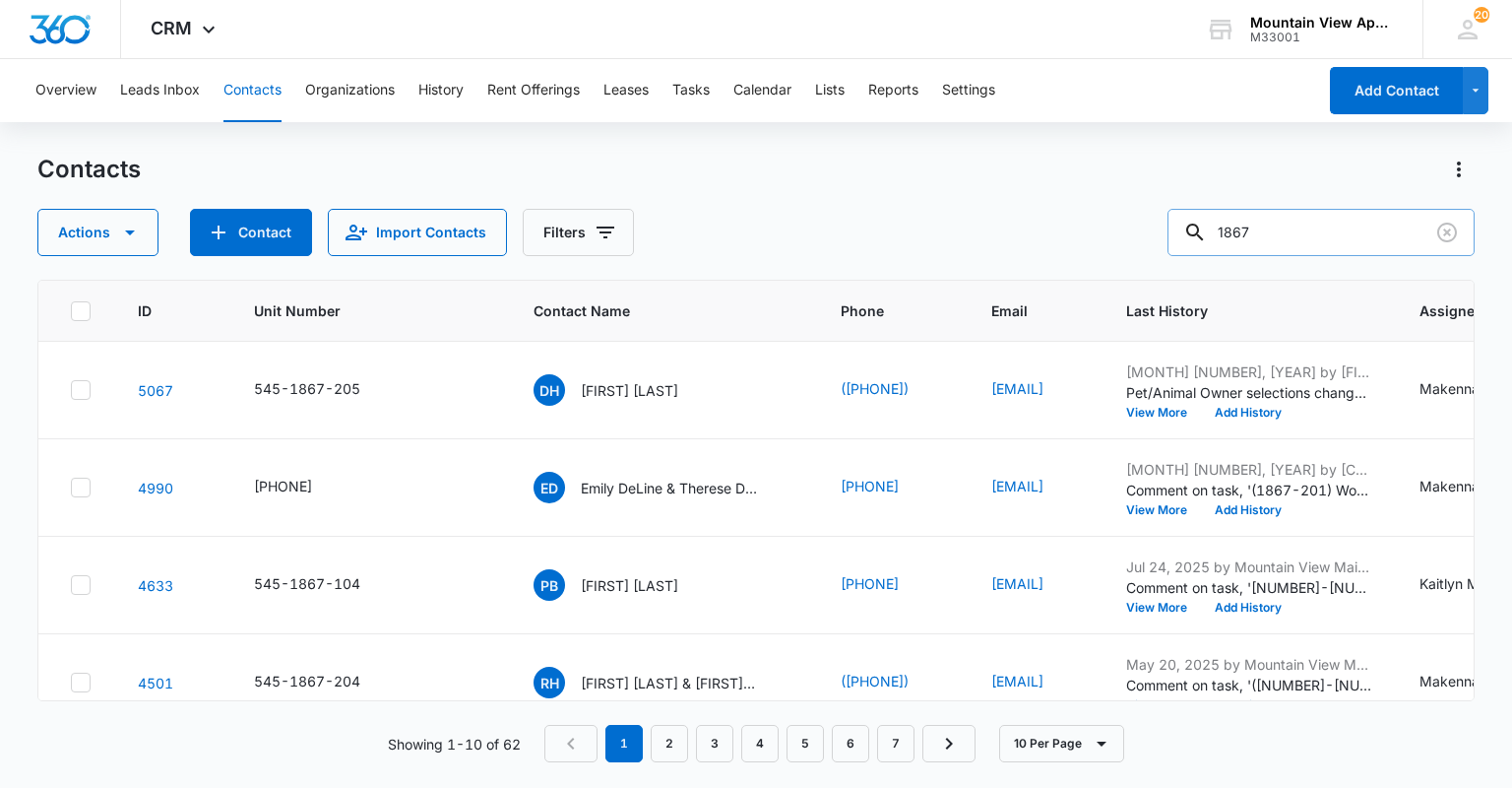 click on "1867" at bounding box center [1321, 232] 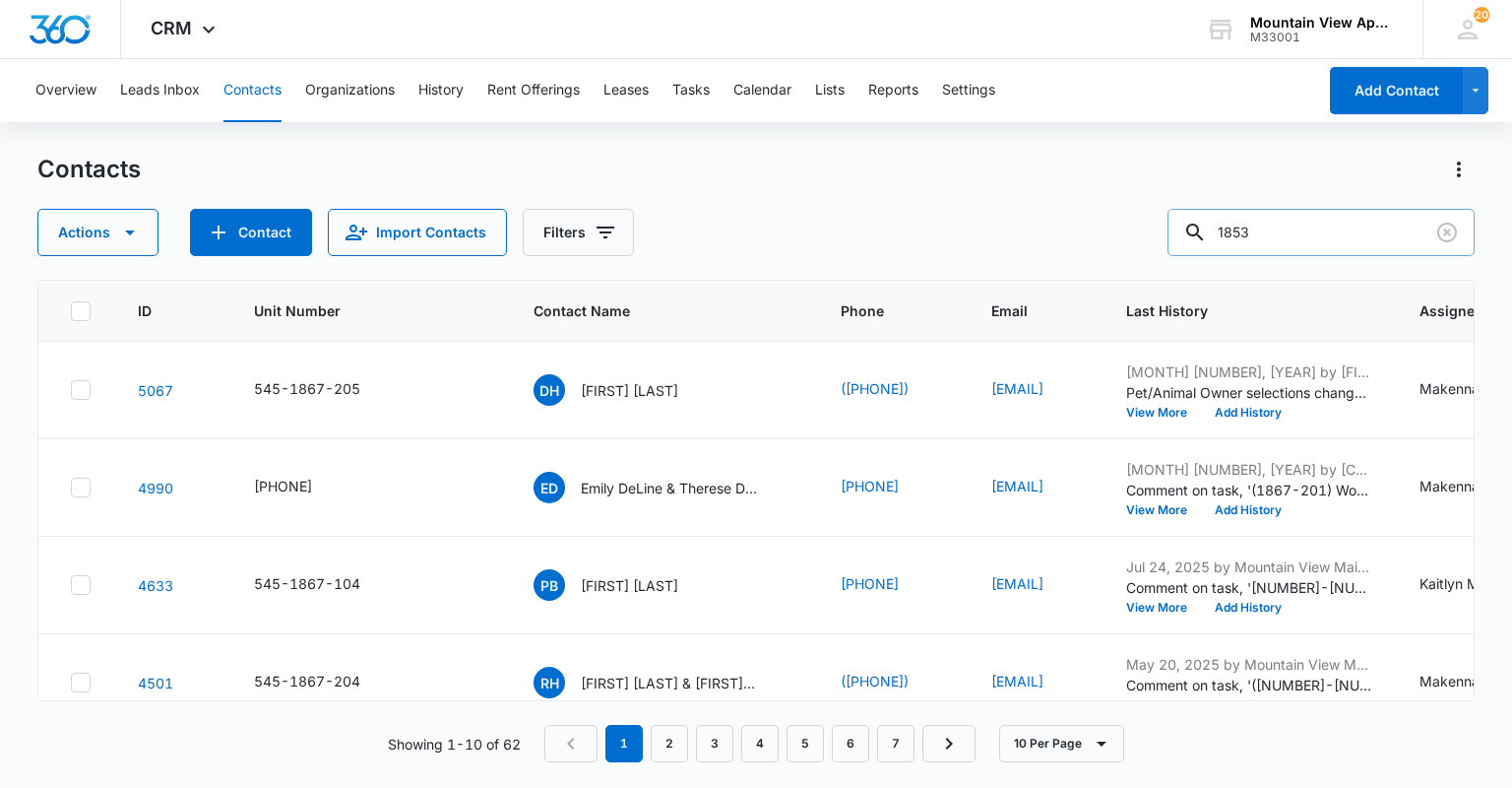 type on "1853" 